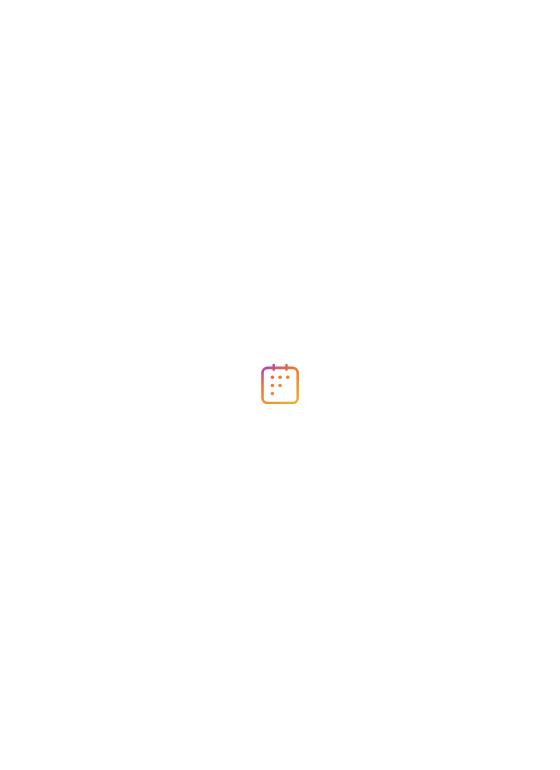 scroll, scrollTop: 0, scrollLeft: 0, axis: both 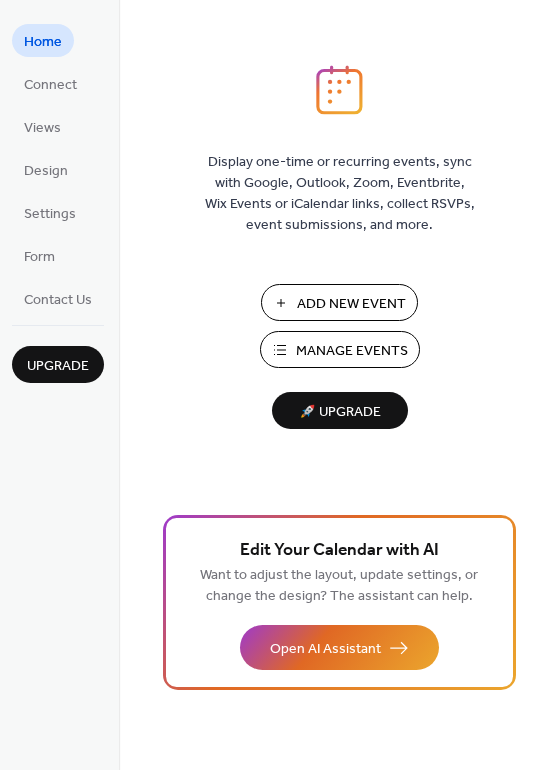 click on "Add New Event" at bounding box center (351, 304) 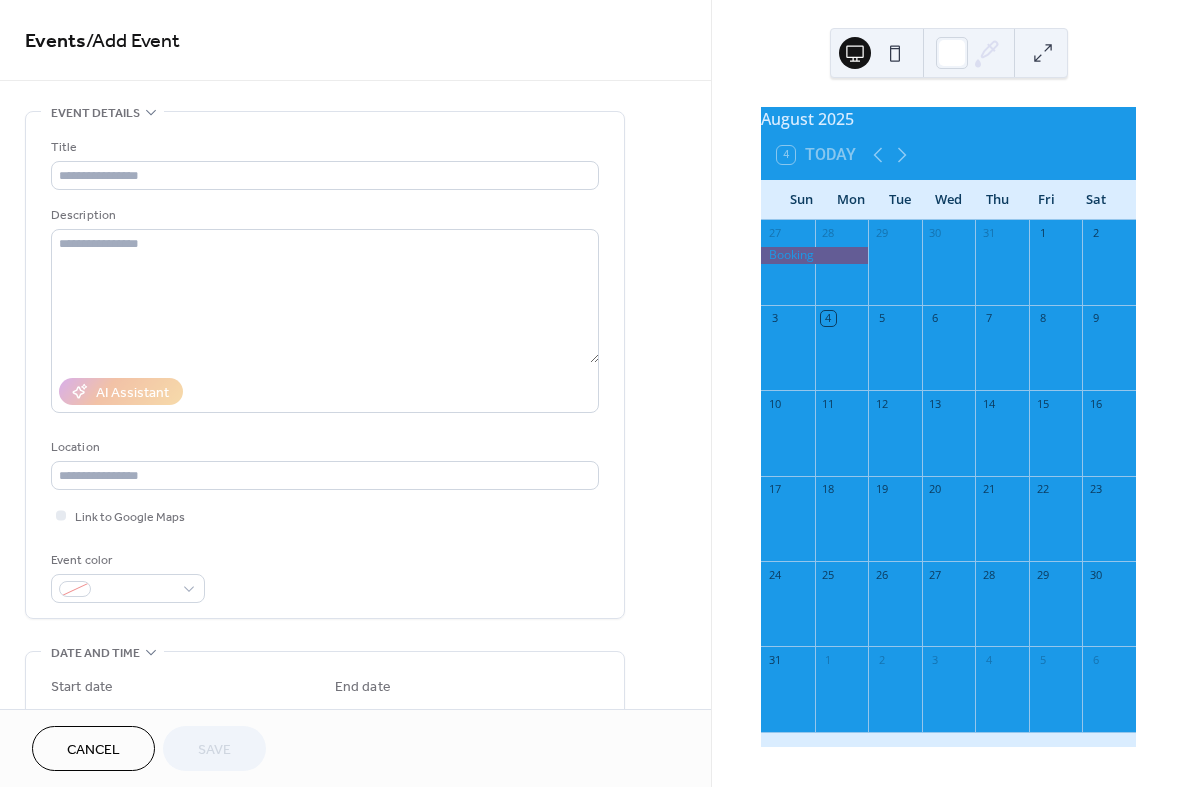 scroll, scrollTop: 0, scrollLeft: 0, axis: both 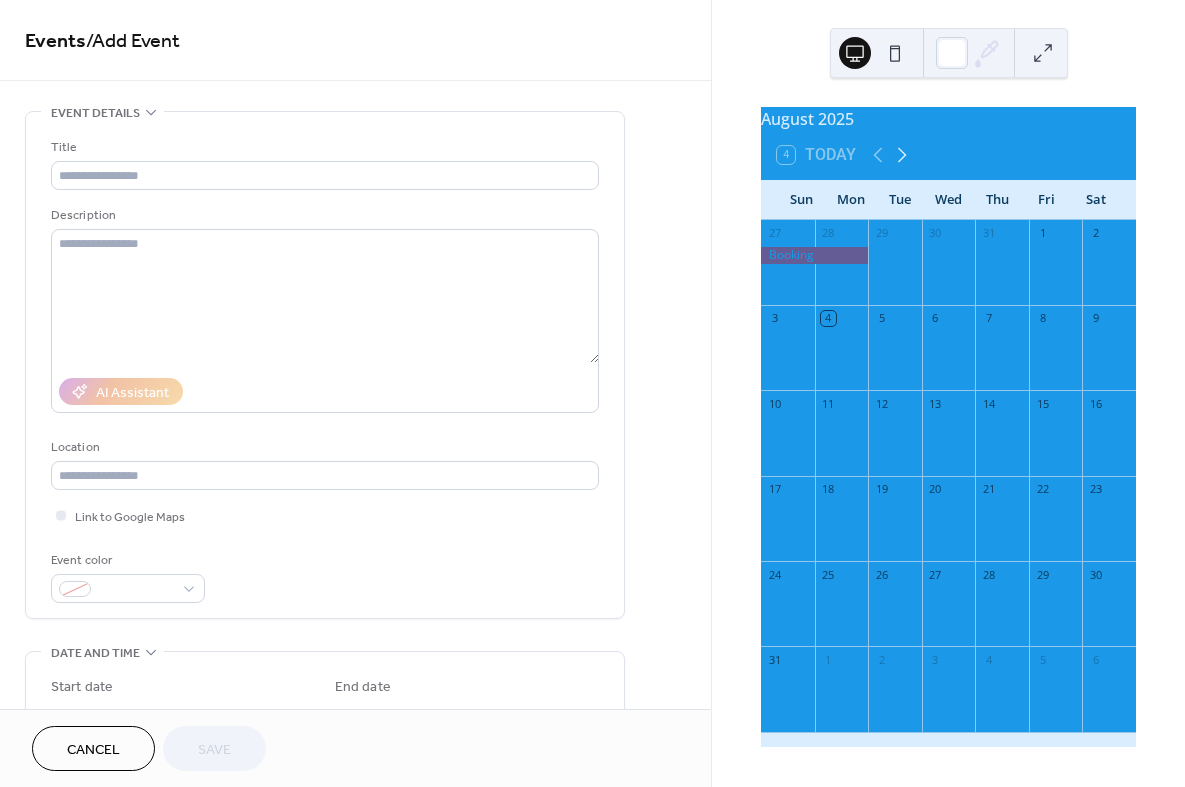 click 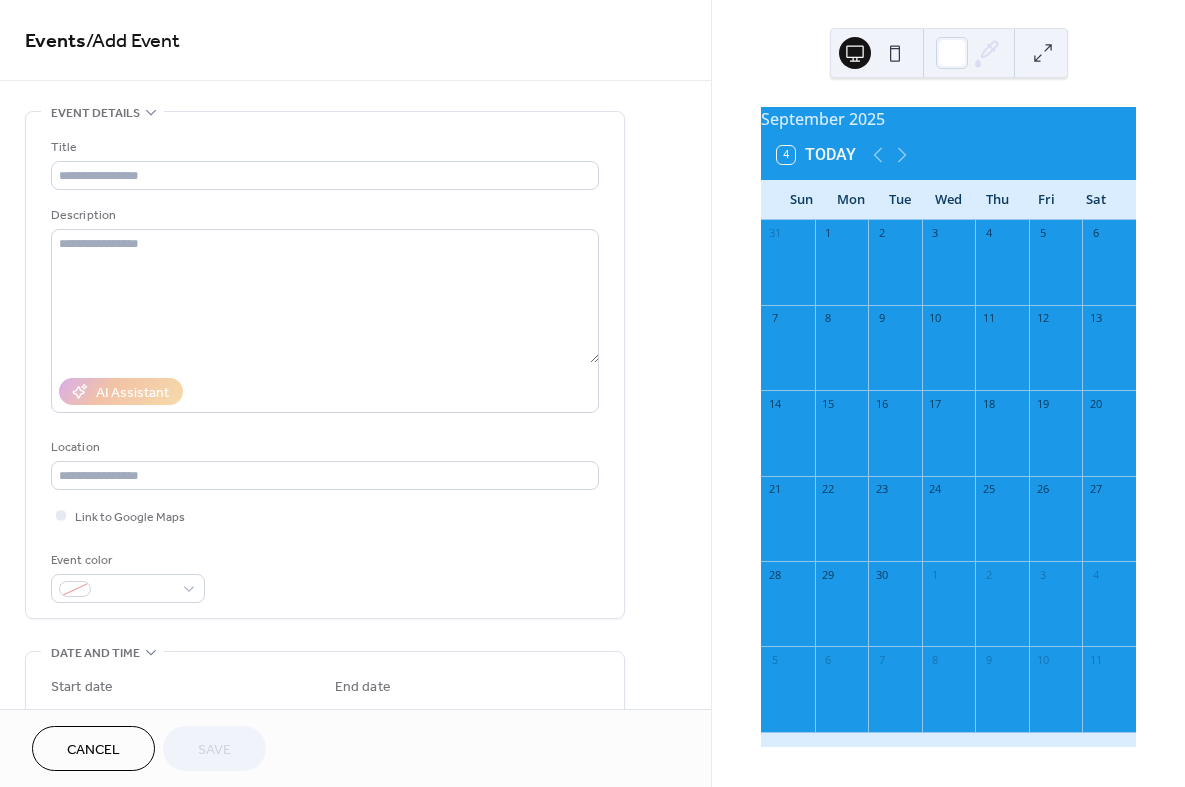 click at bounding box center (788, 357) 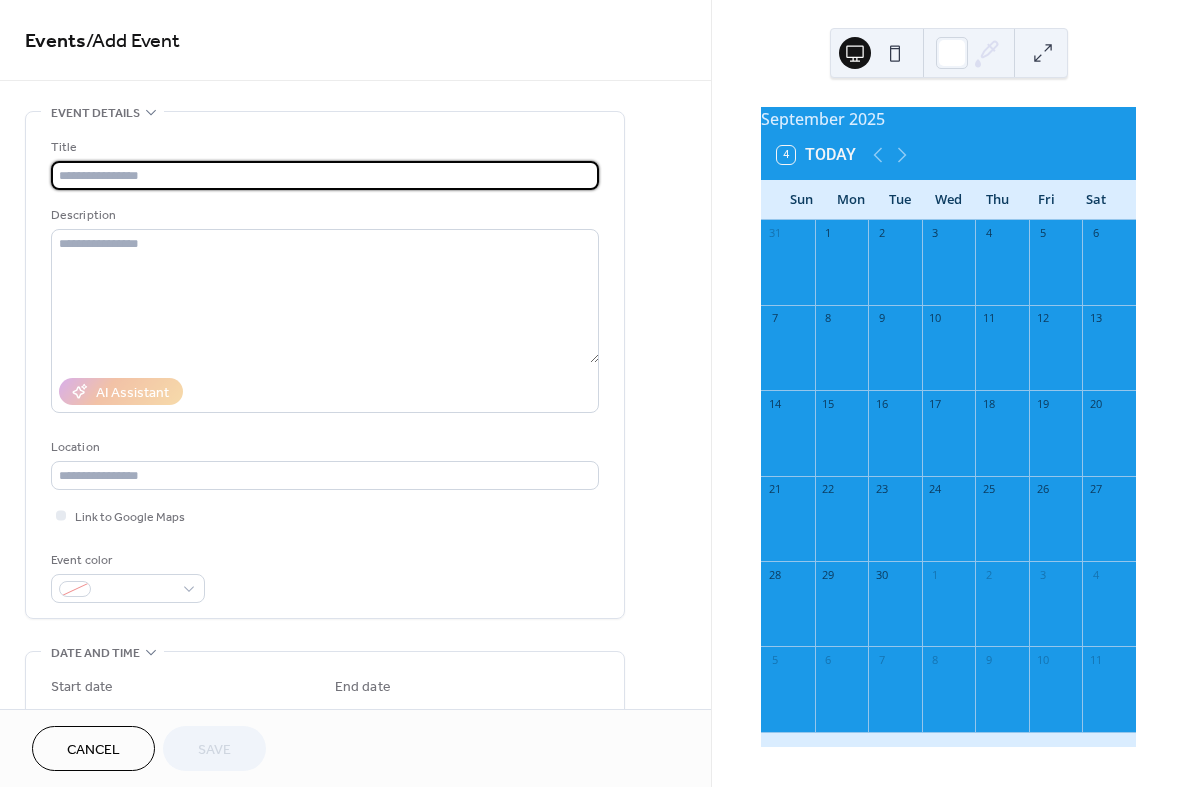 click at bounding box center (325, 175) 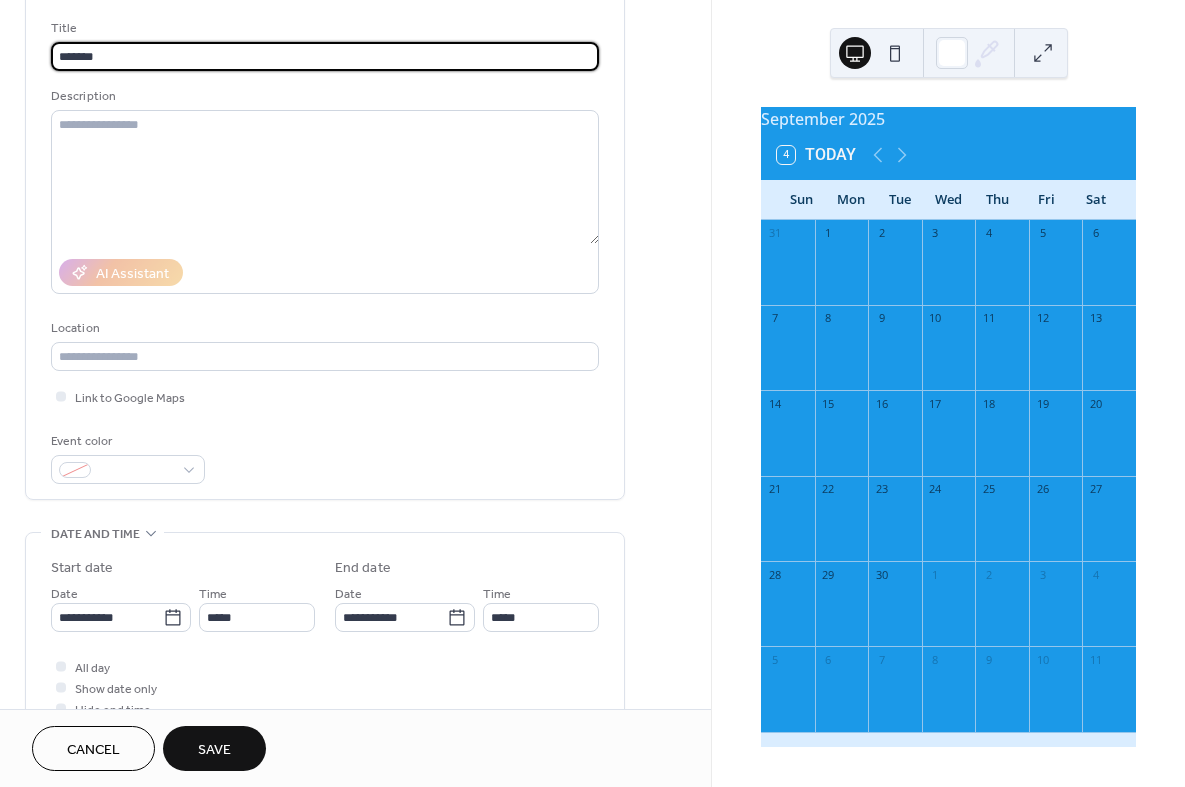 scroll, scrollTop: 125, scrollLeft: 0, axis: vertical 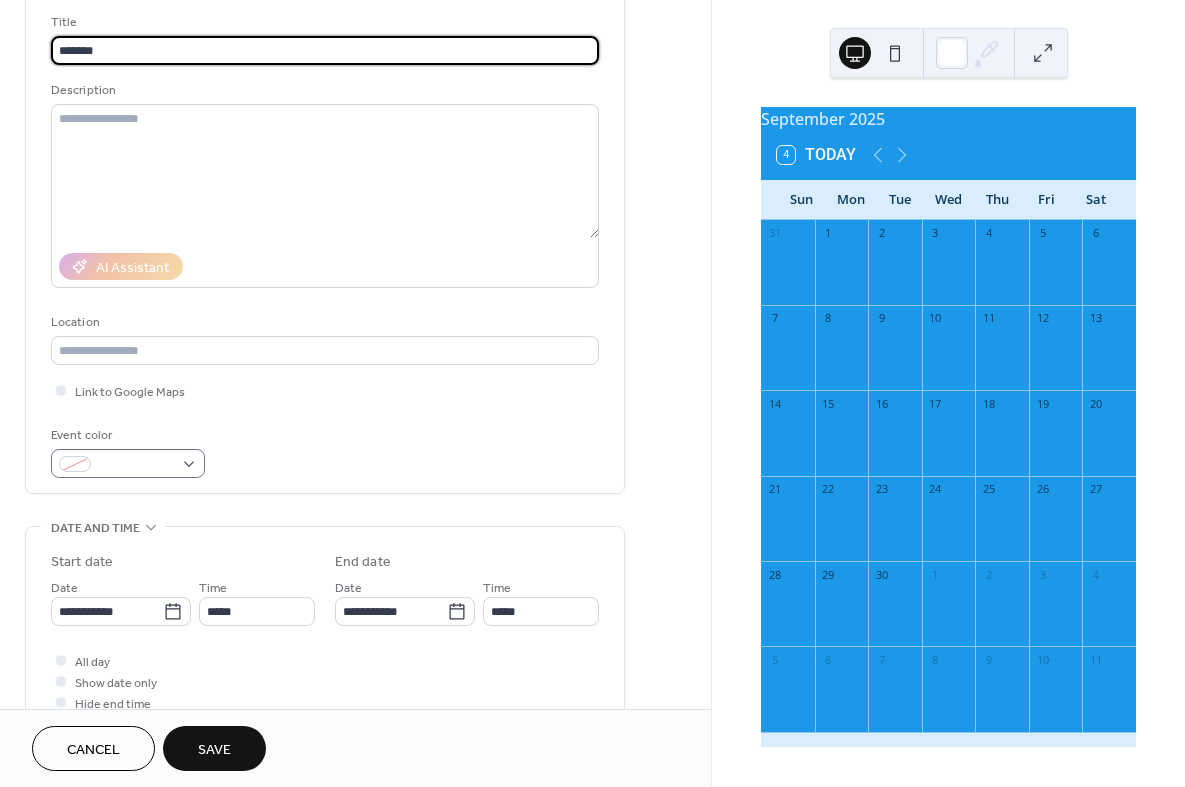 type on "*******" 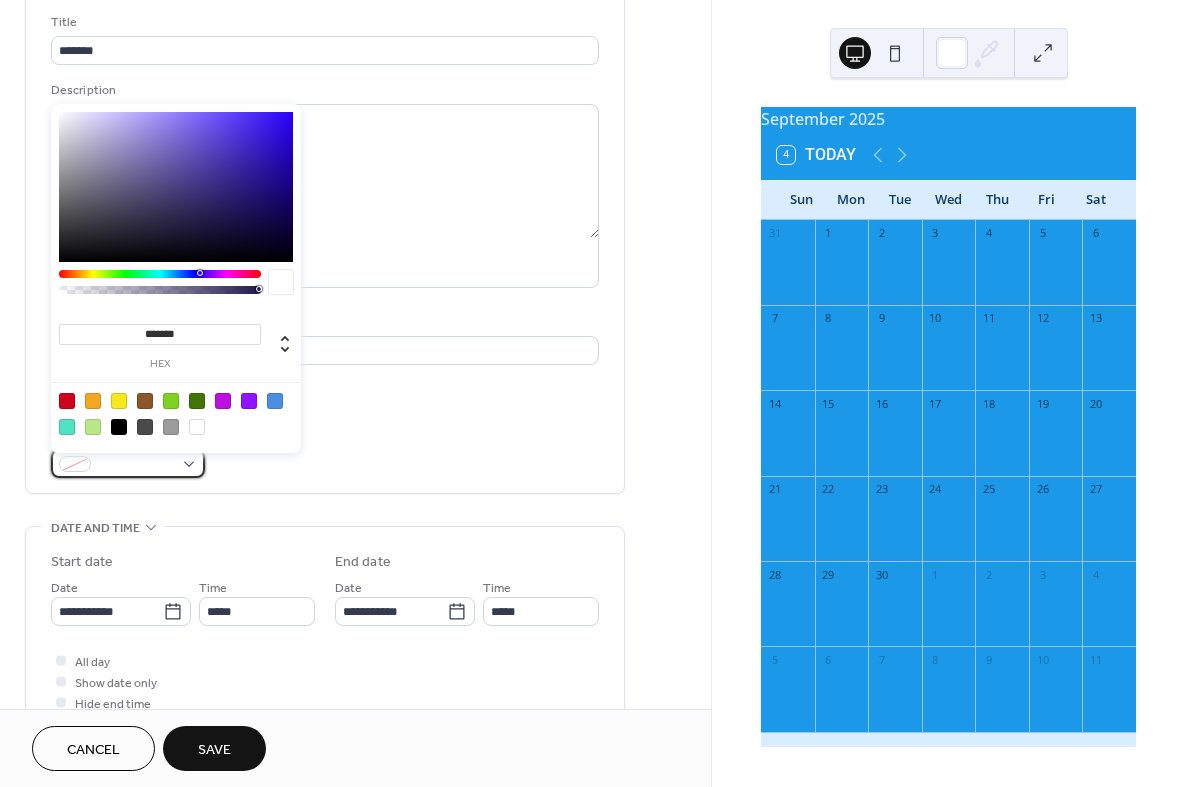 click at bounding box center [136, 465] 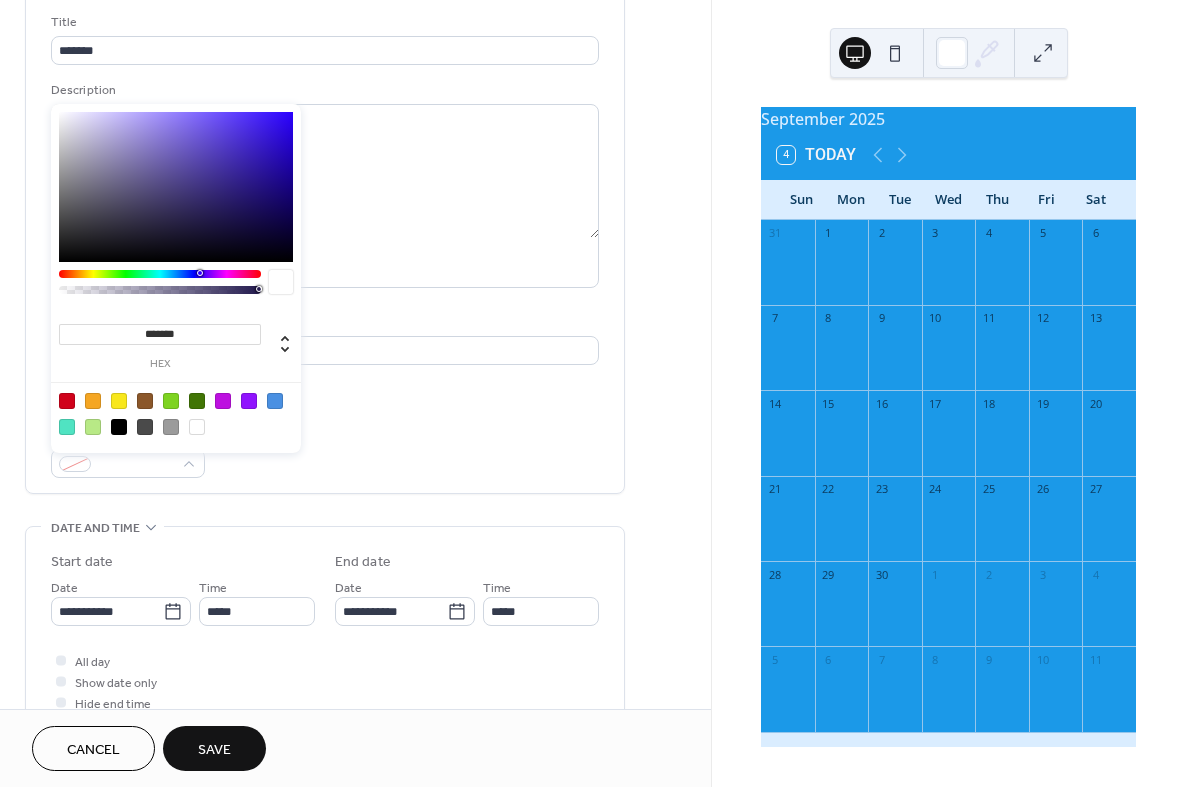 click at bounding box center [67, 401] 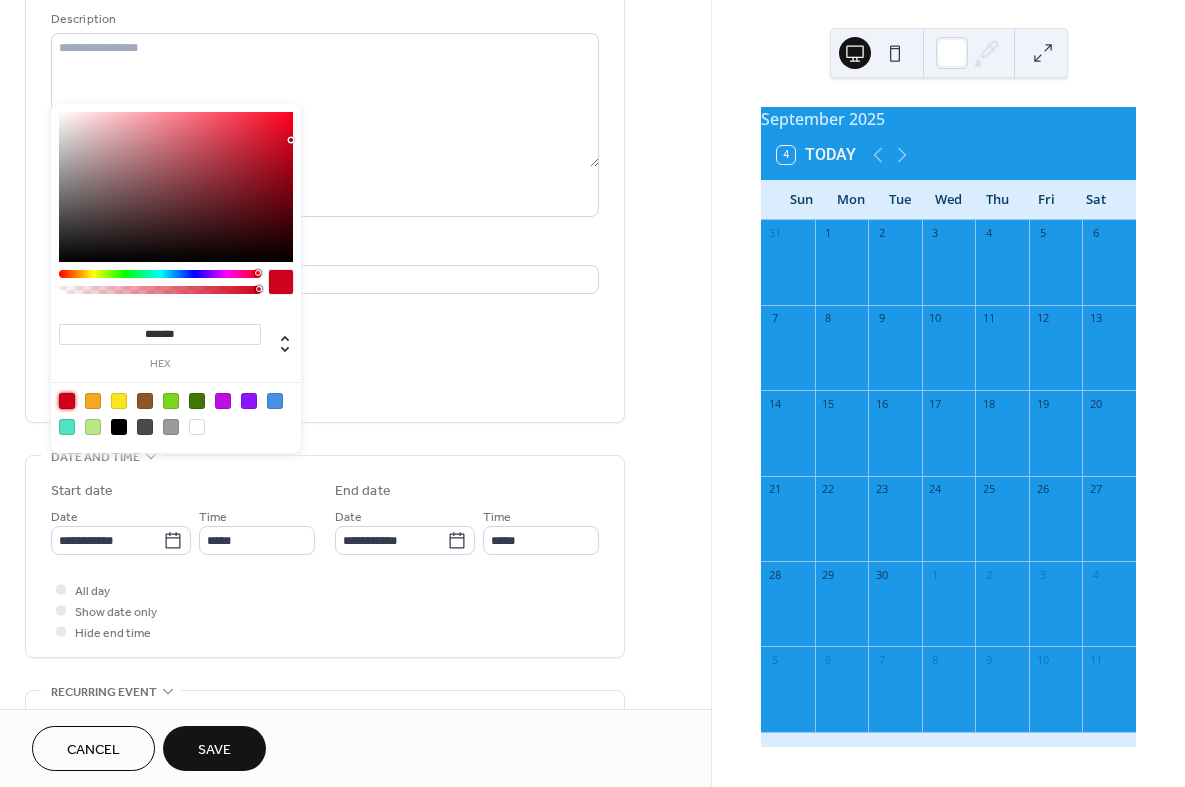 scroll, scrollTop: 208, scrollLeft: 0, axis: vertical 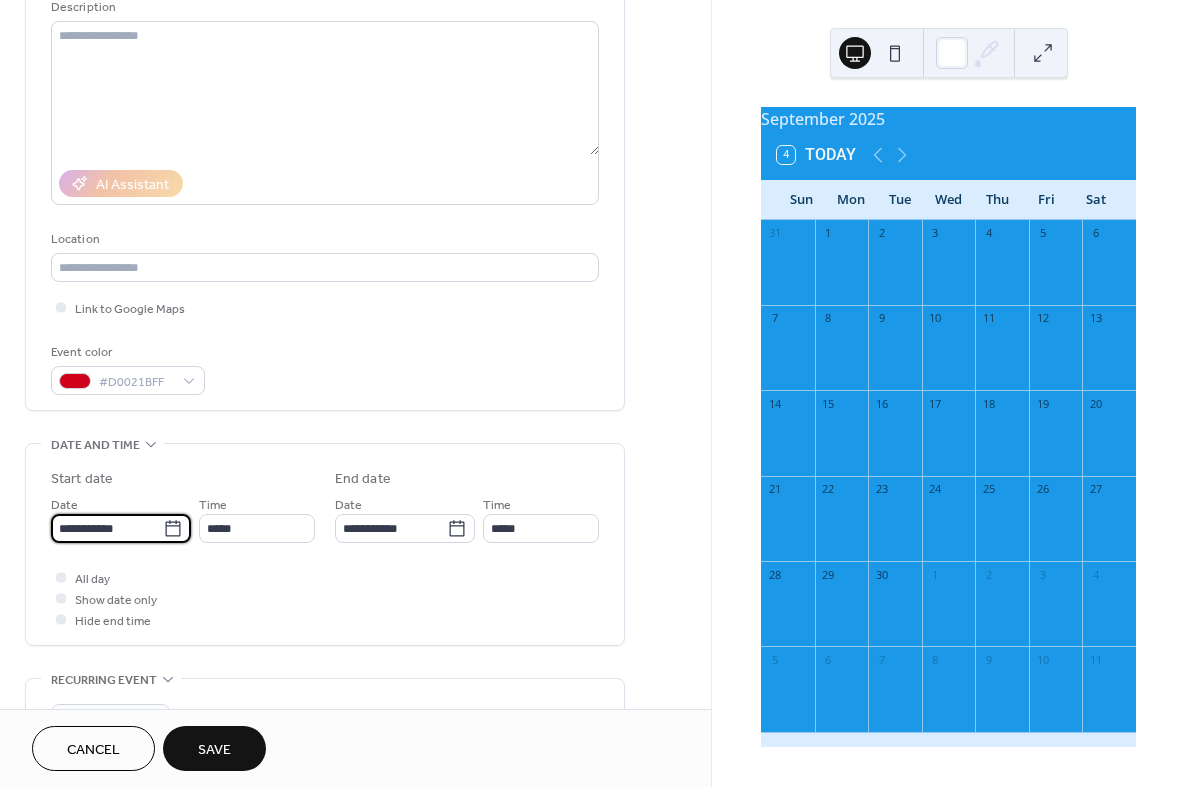 click on "**********" at bounding box center (107, 528) 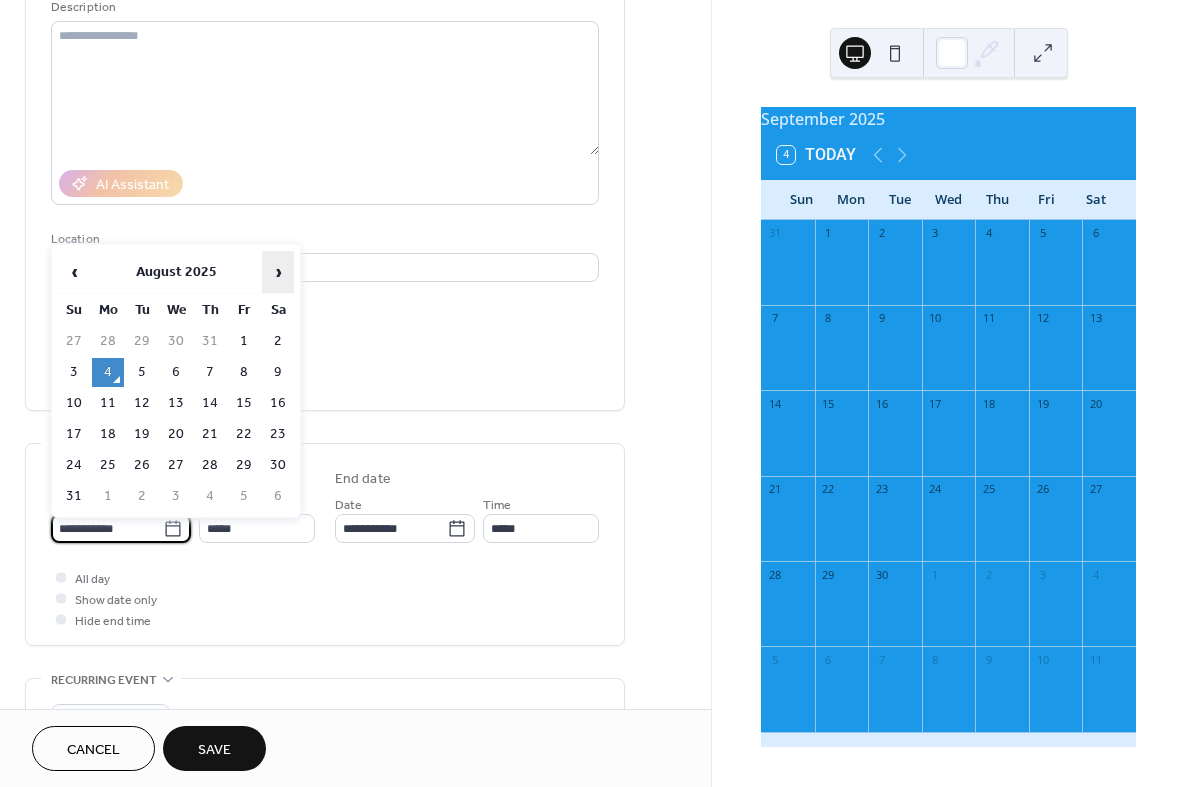 click on "›" at bounding box center (278, 272) 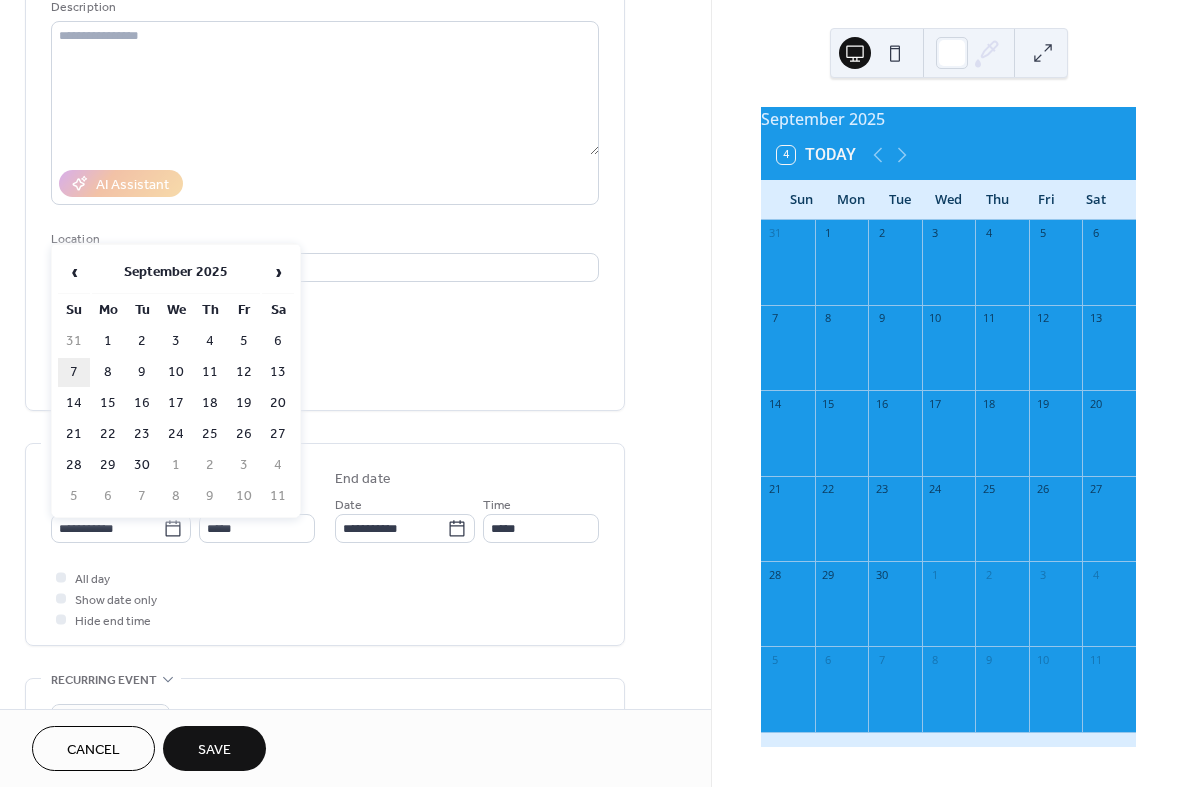 click on "7" at bounding box center (74, 372) 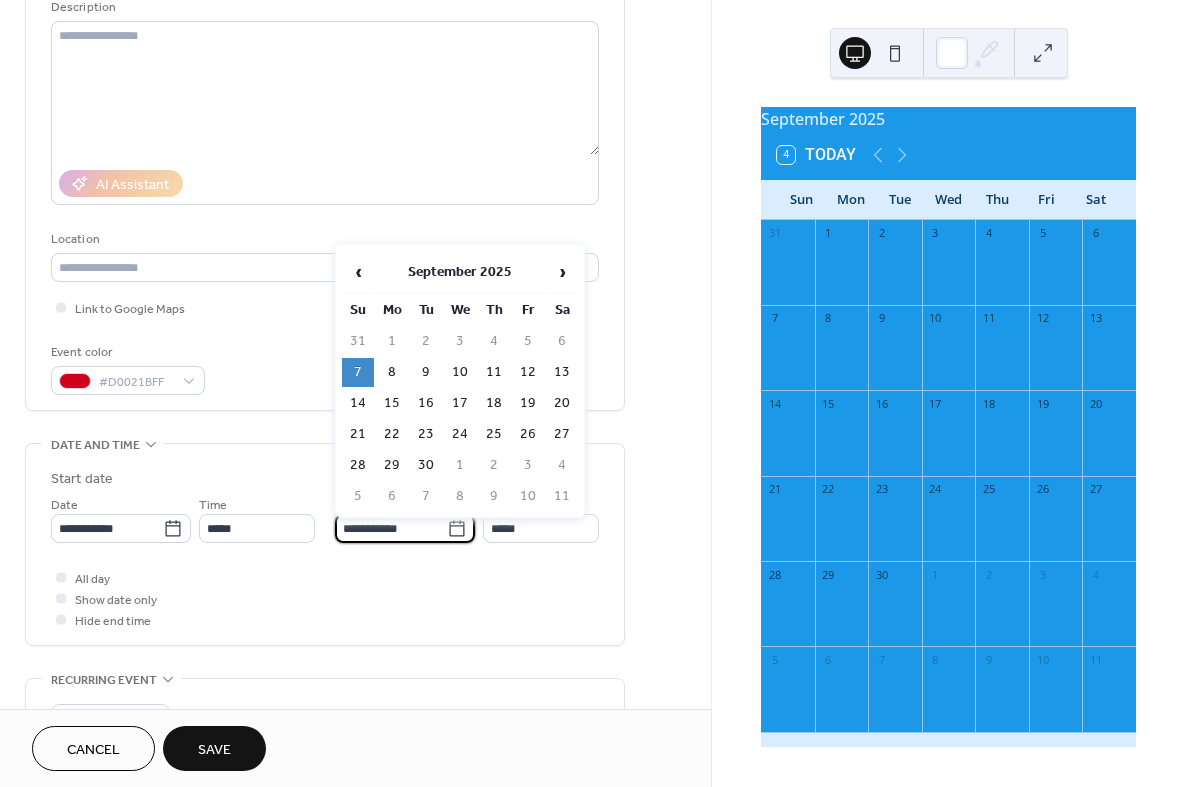 click on "**********" at bounding box center [391, 528] 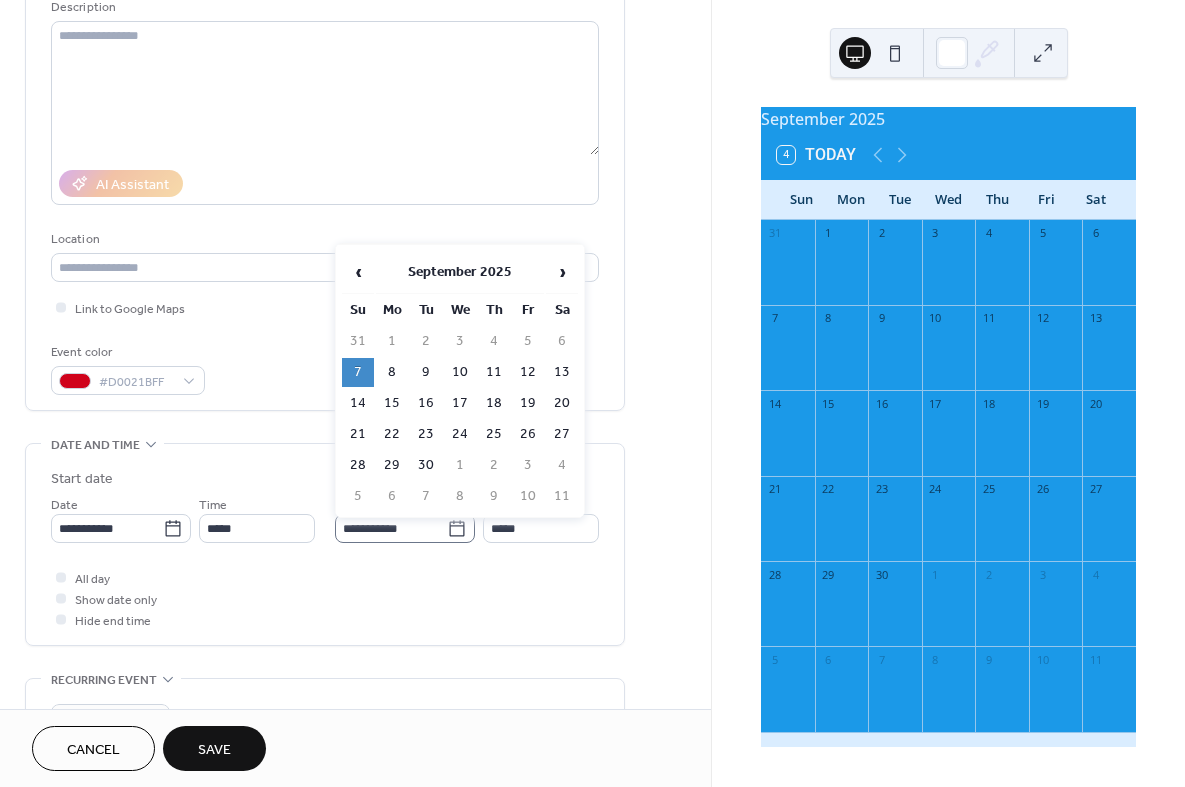 click 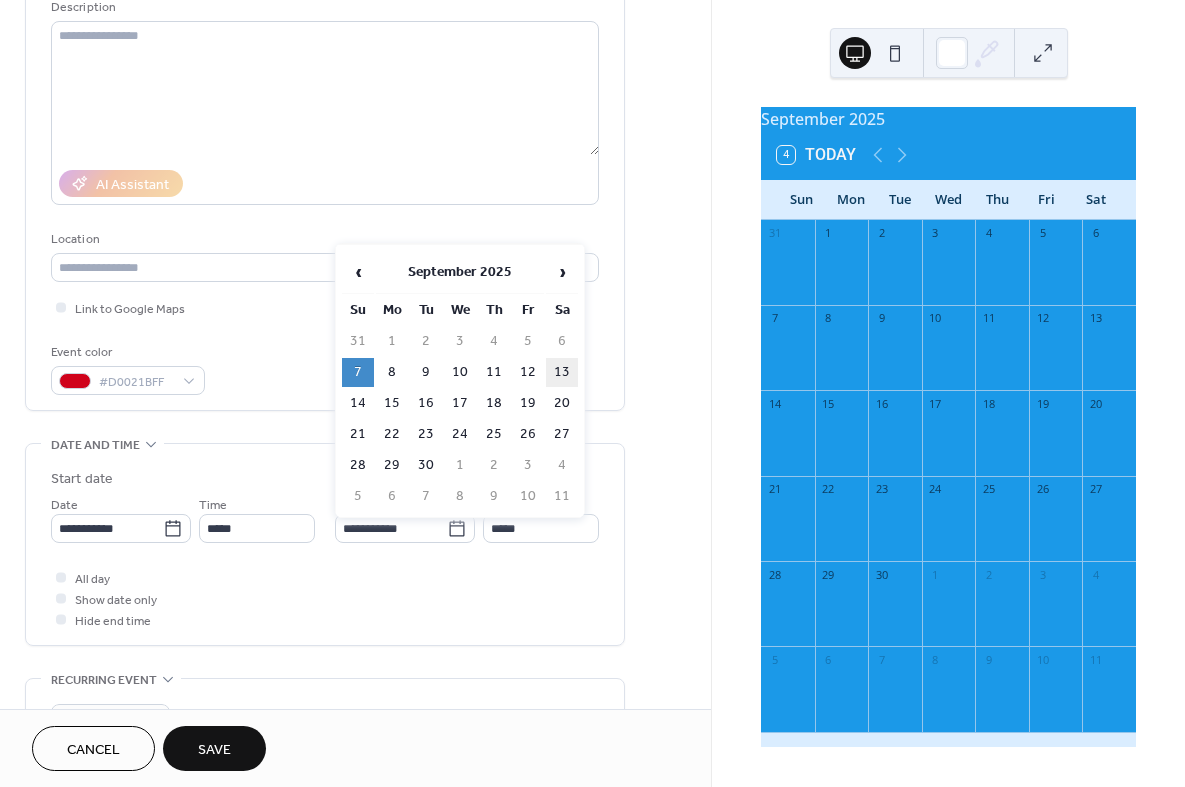 click on "13" at bounding box center [562, 372] 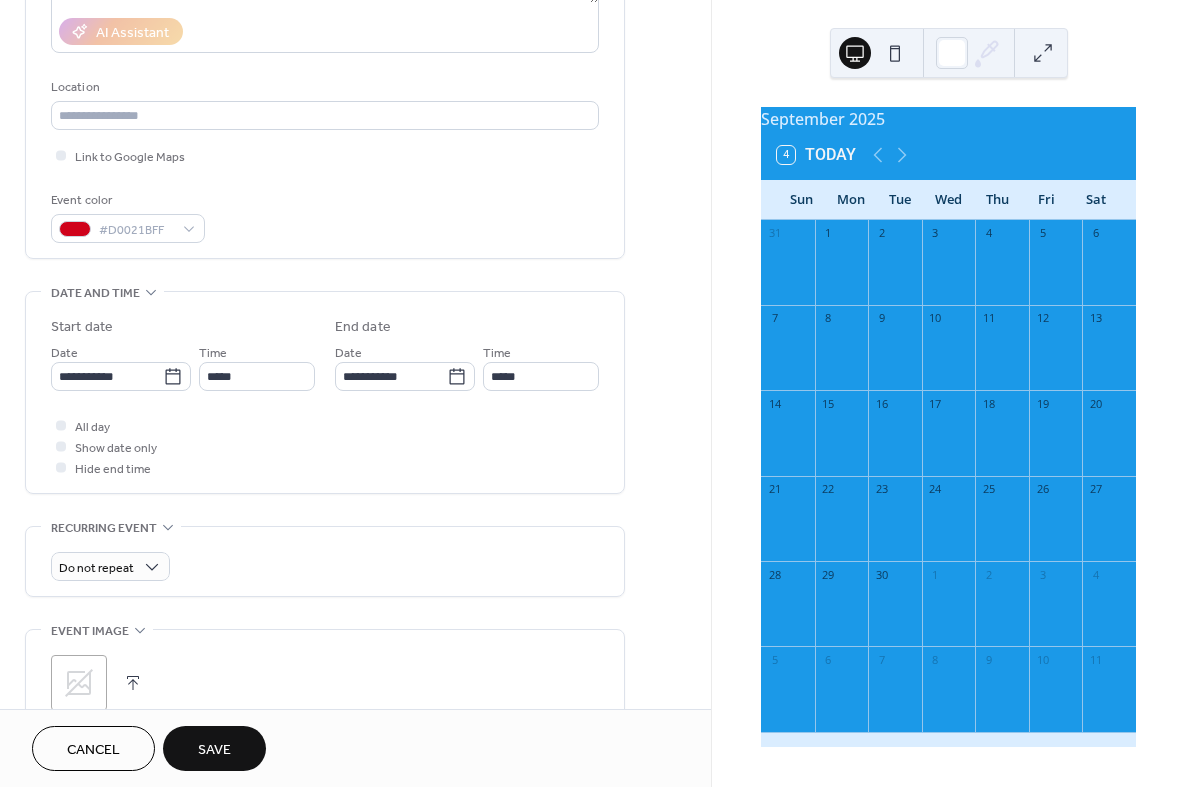 scroll, scrollTop: 371, scrollLeft: 0, axis: vertical 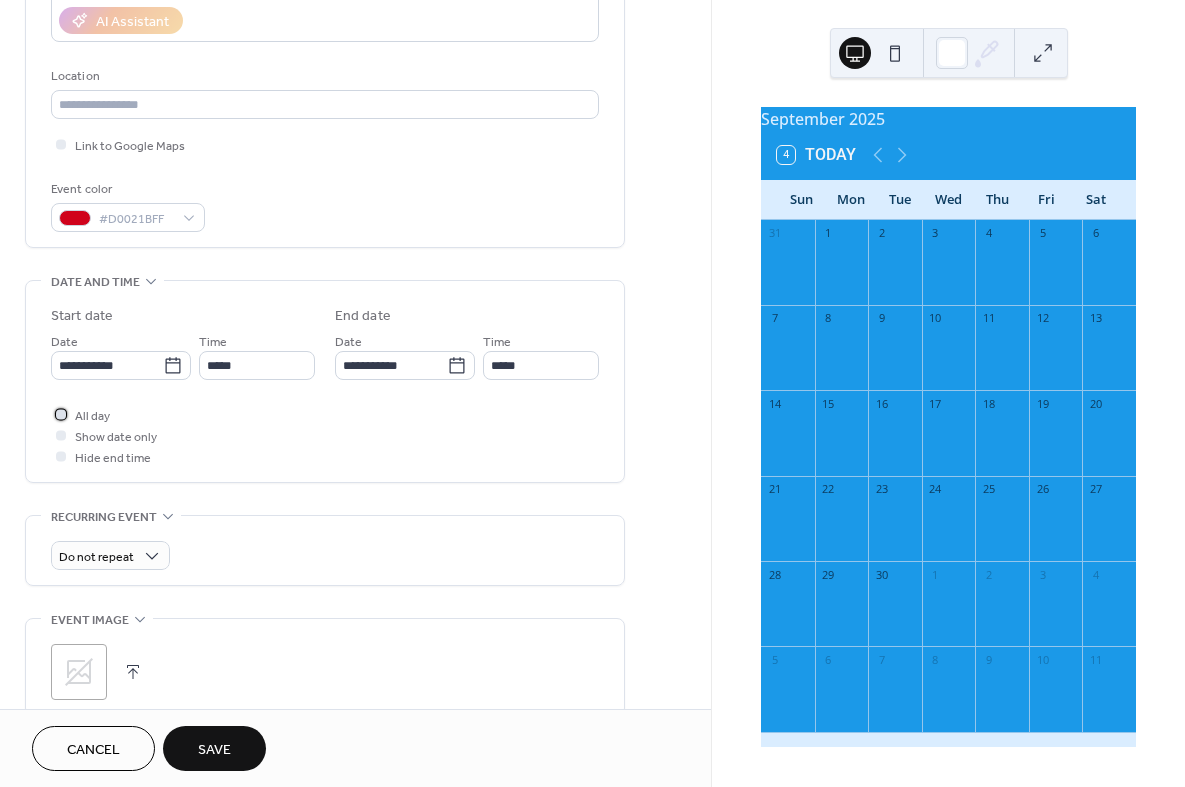 click at bounding box center [61, 414] 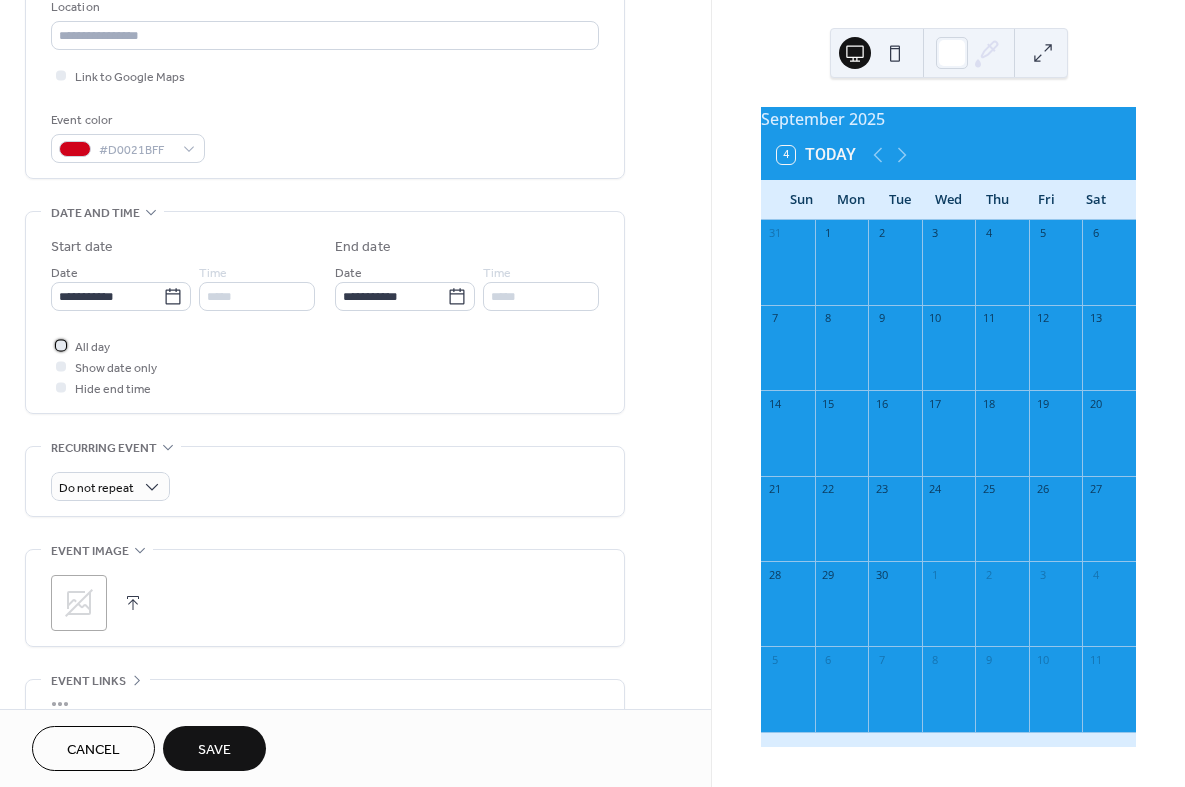 scroll, scrollTop: 444, scrollLeft: 0, axis: vertical 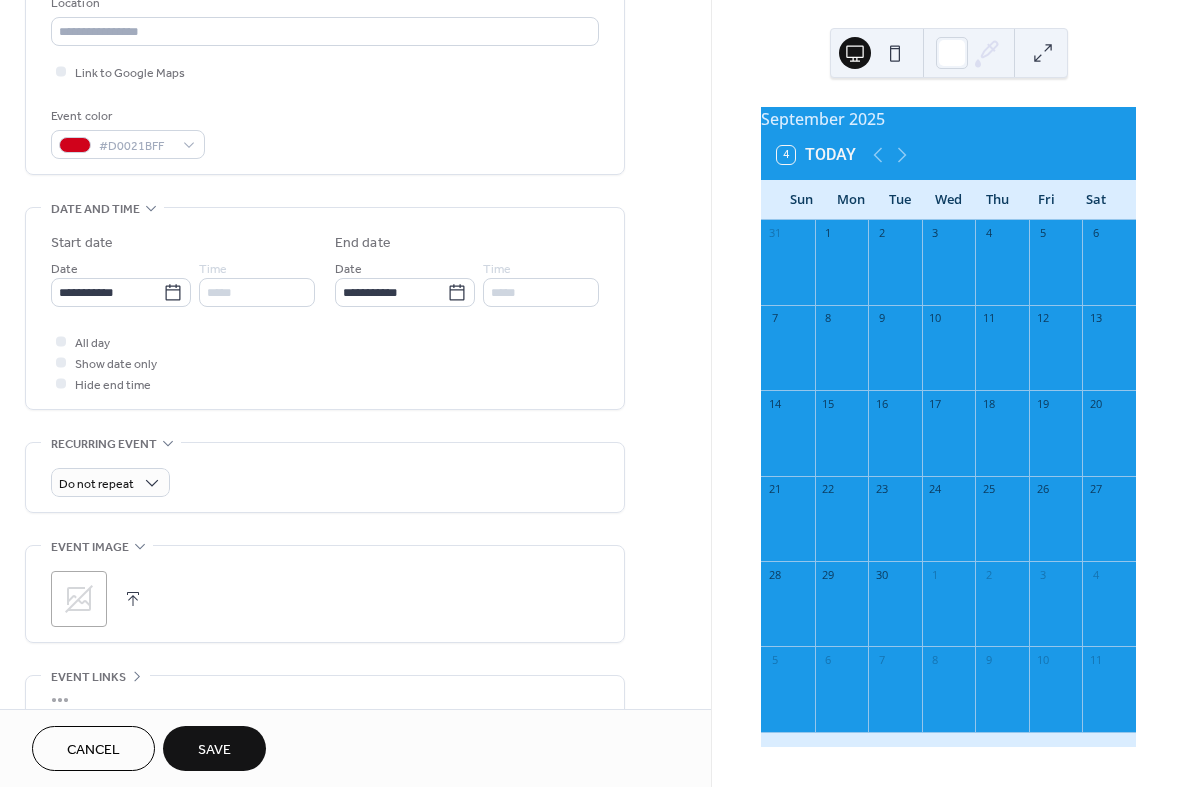 click at bounding box center (61, 362) 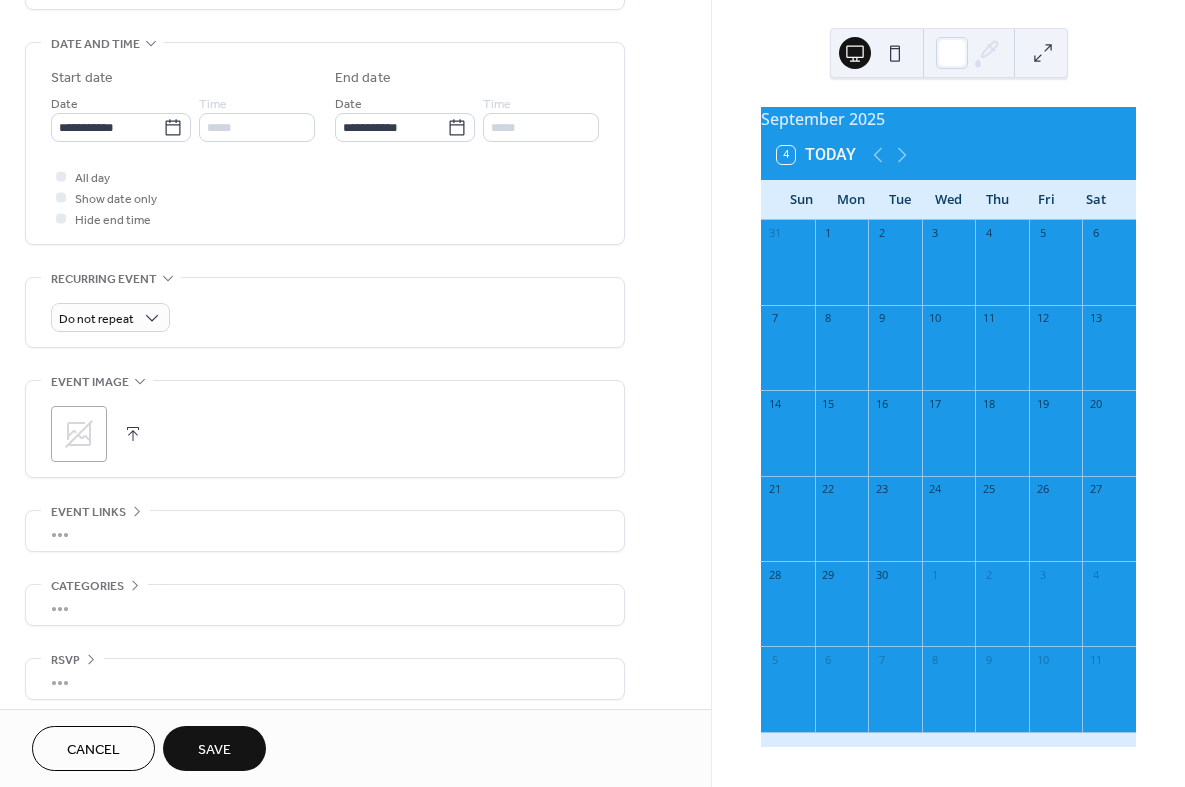 scroll, scrollTop: 601, scrollLeft: 0, axis: vertical 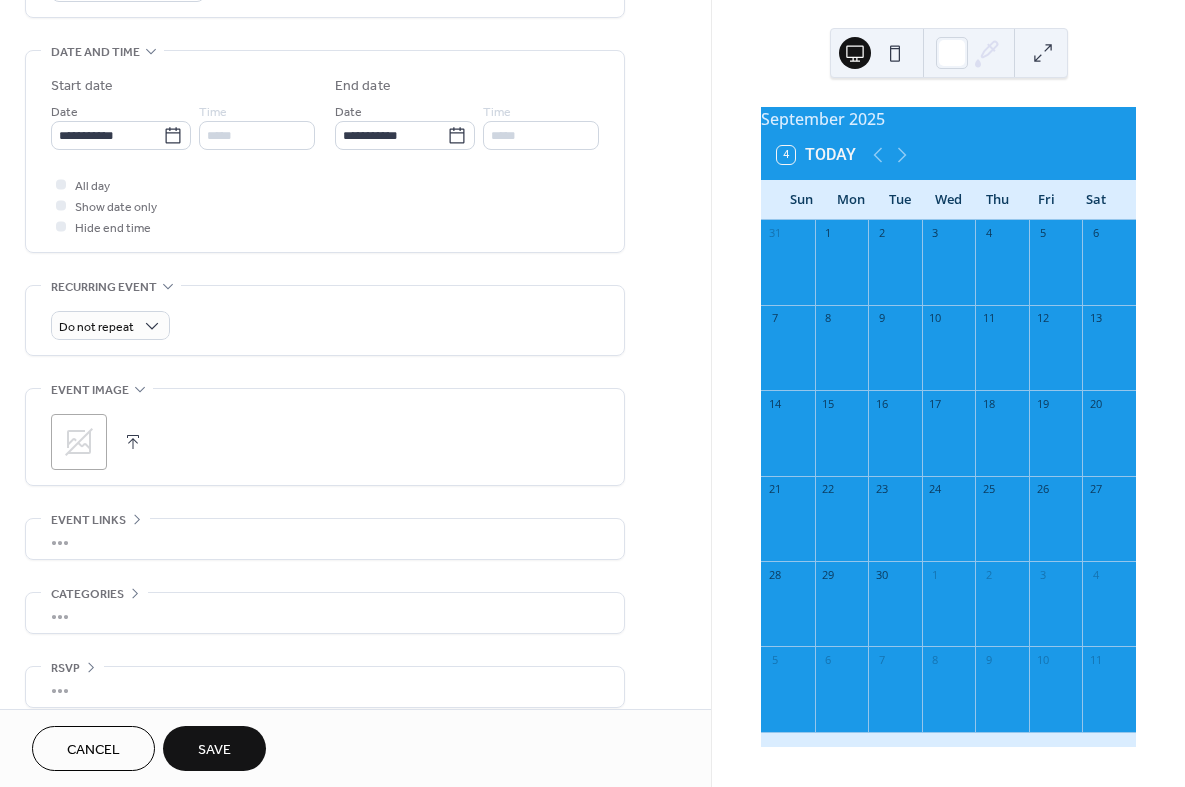 click on "Save" at bounding box center (214, 750) 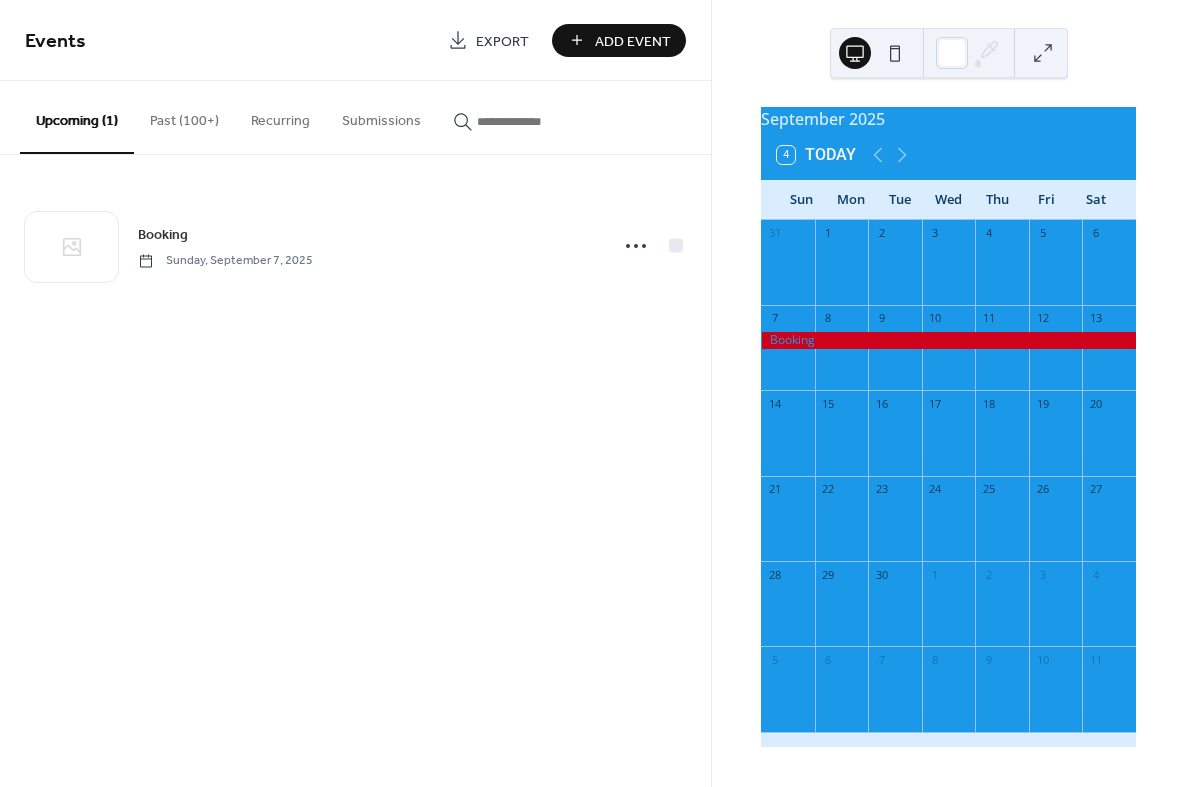 click on "Add Event" at bounding box center (619, 40) 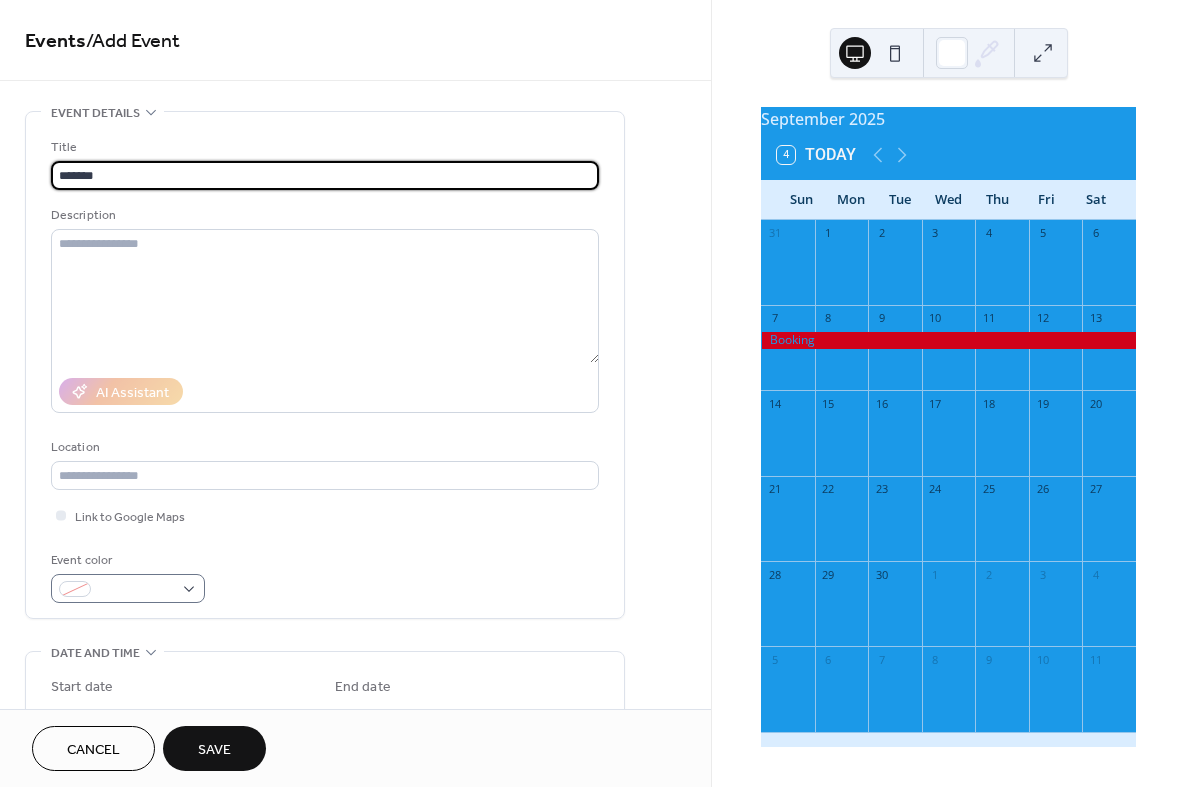 type on "*******" 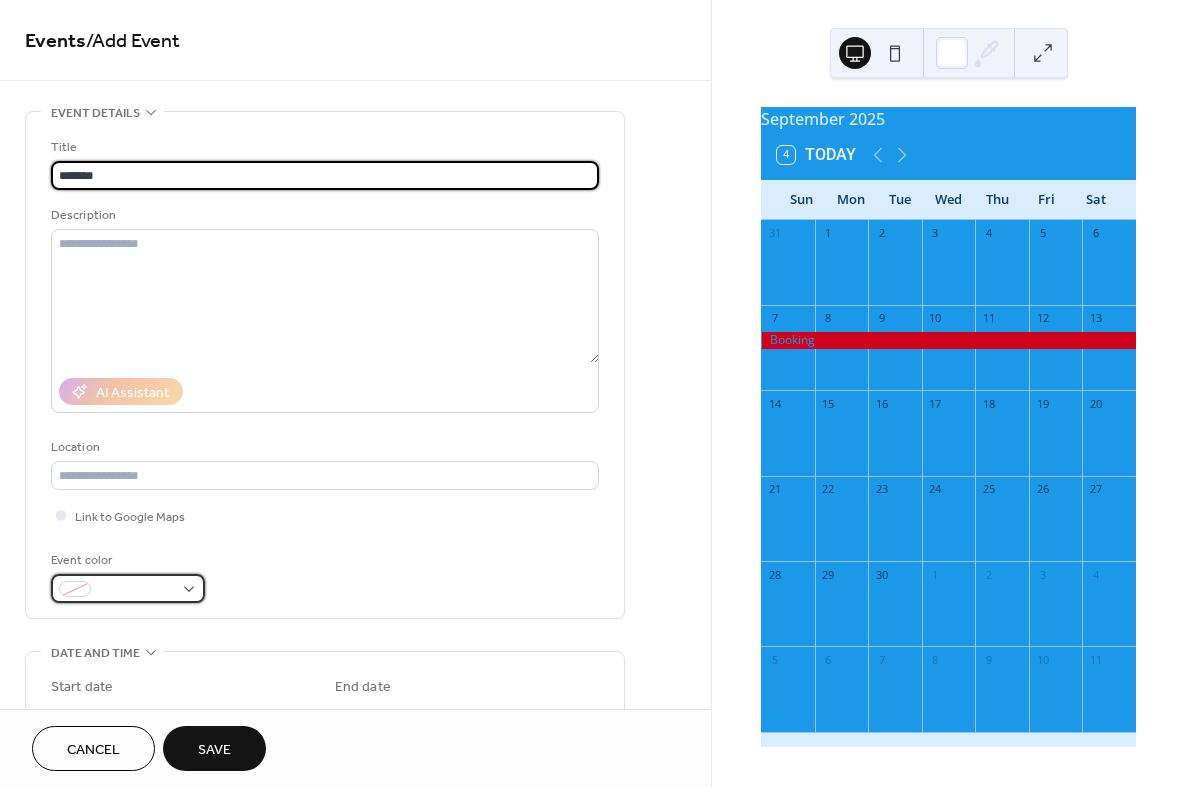 click at bounding box center [136, 590] 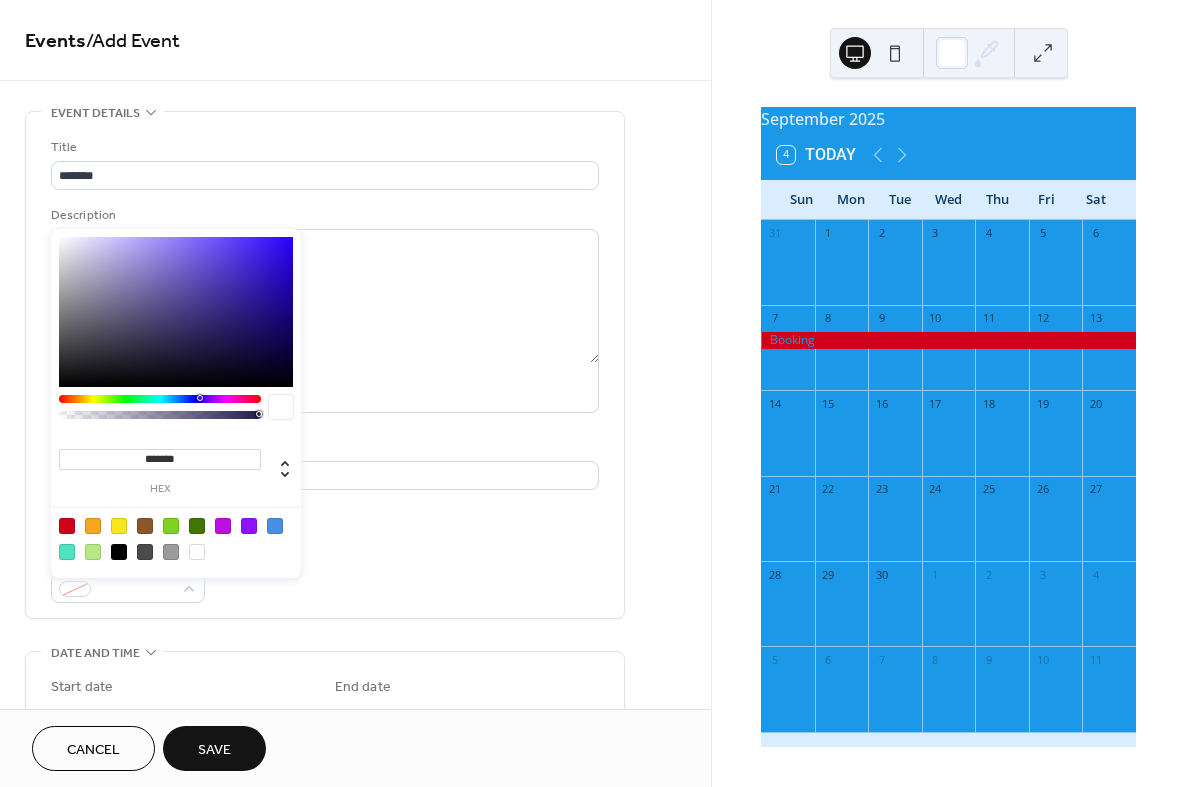 click at bounding box center (67, 526) 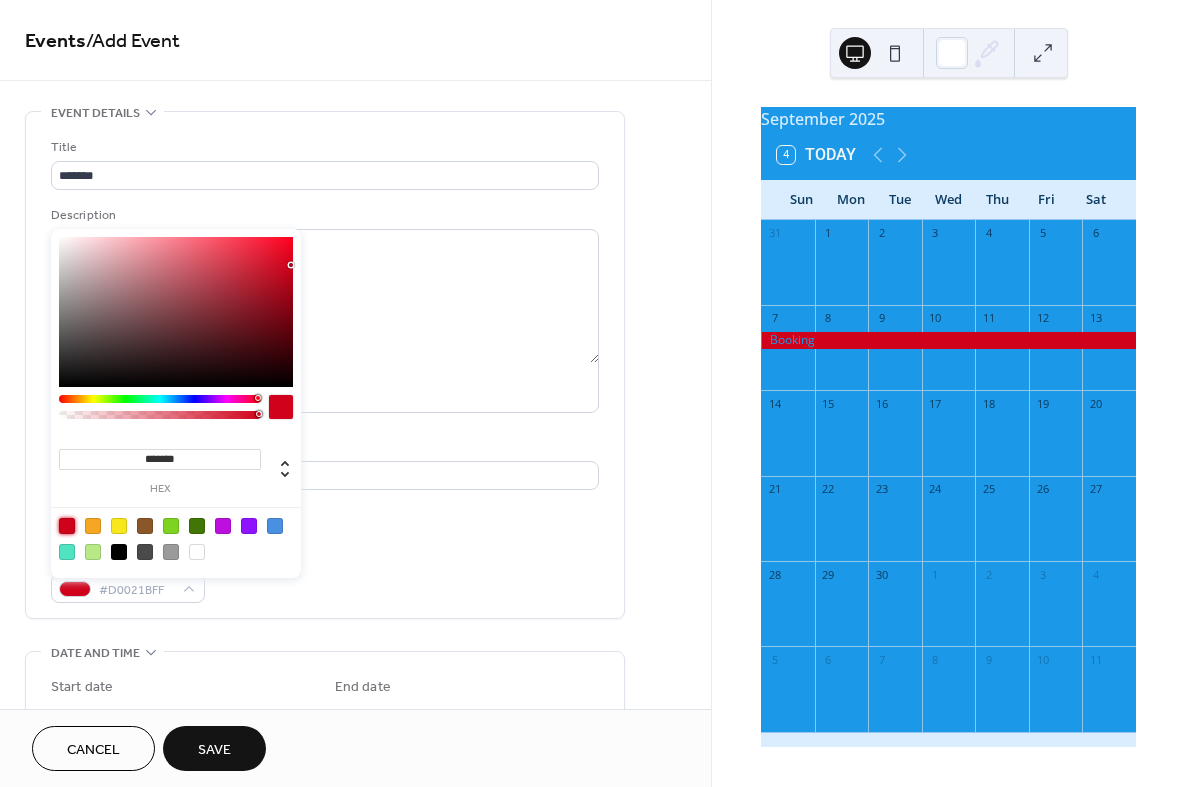 type on "*******" 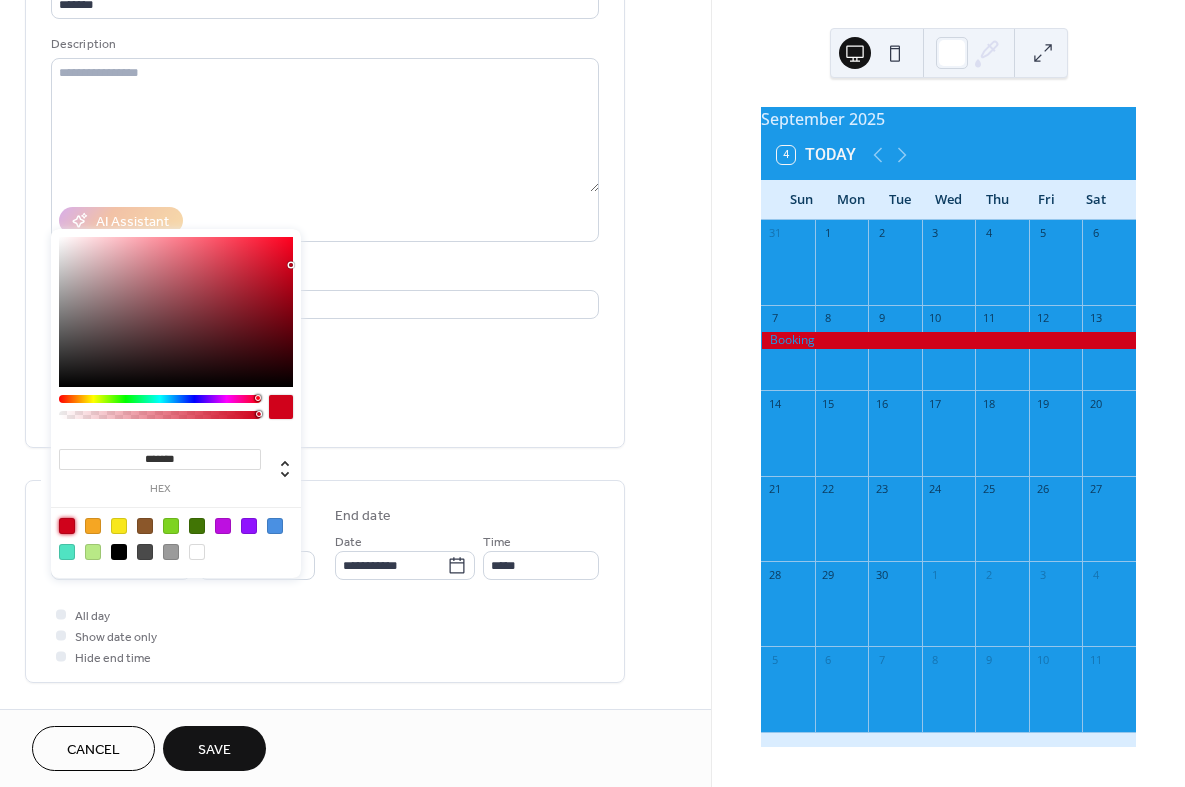 scroll, scrollTop: 168, scrollLeft: 0, axis: vertical 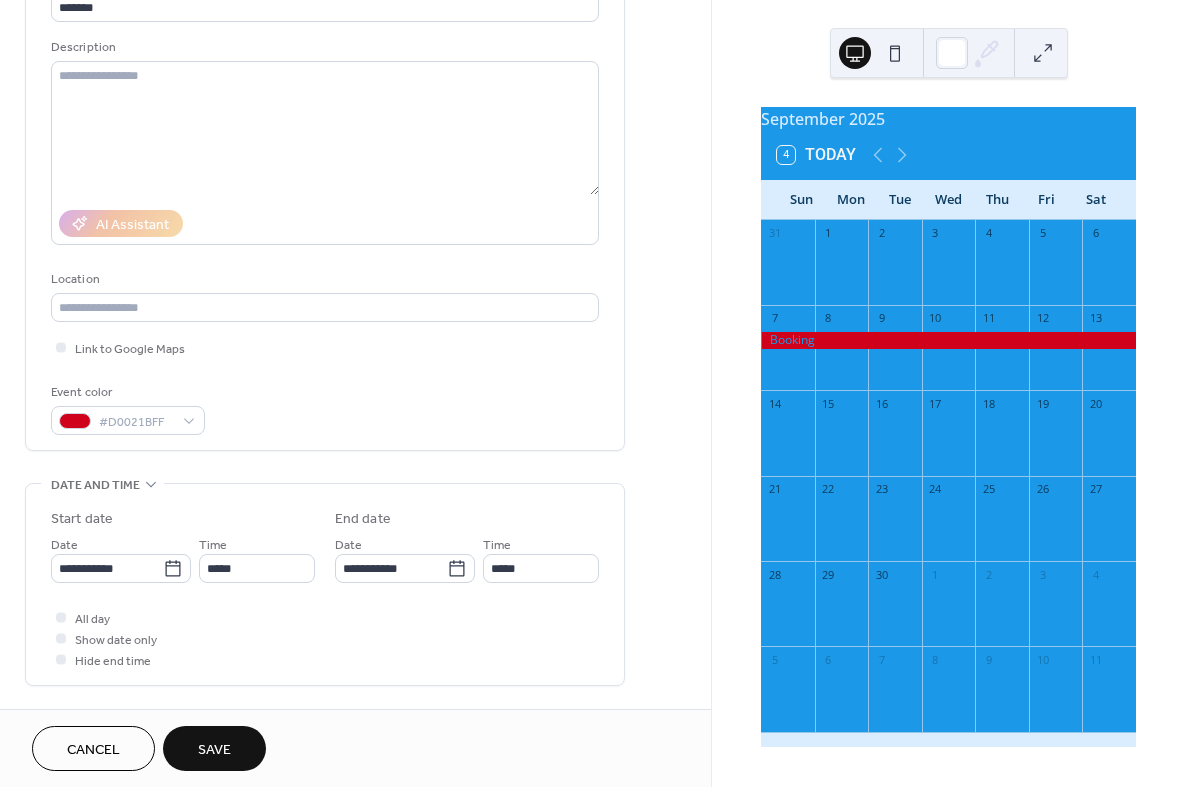 click on "**********" at bounding box center (355, 552) 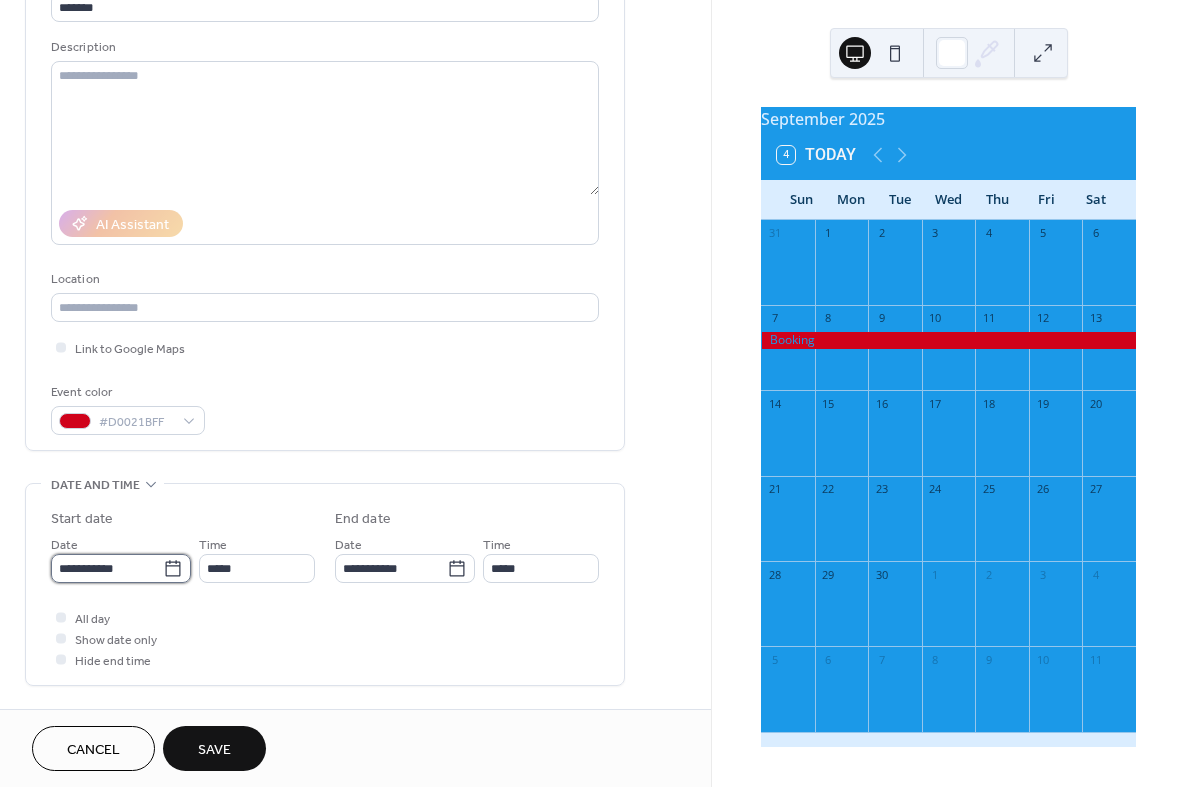 click on "**********" at bounding box center [107, 568] 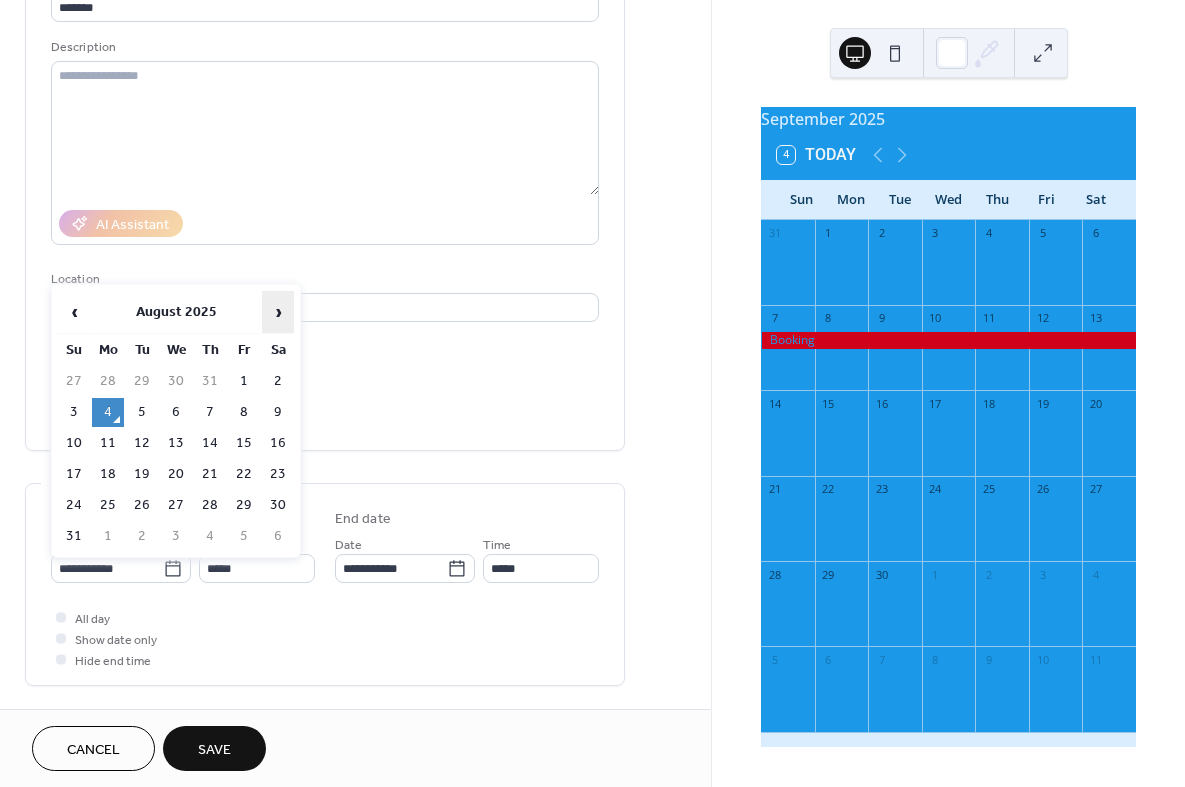 click on "›" at bounding box center (278, 312) 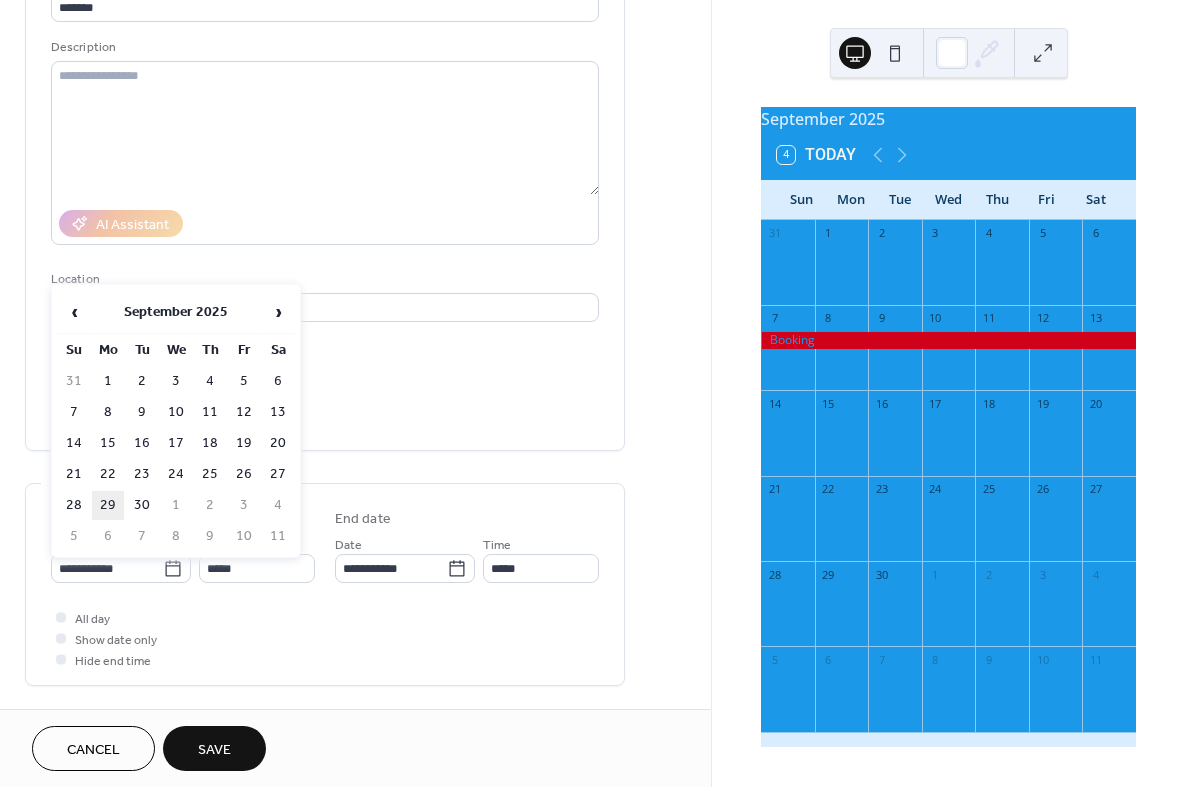 click on "29" at bounding box center (108, 505) 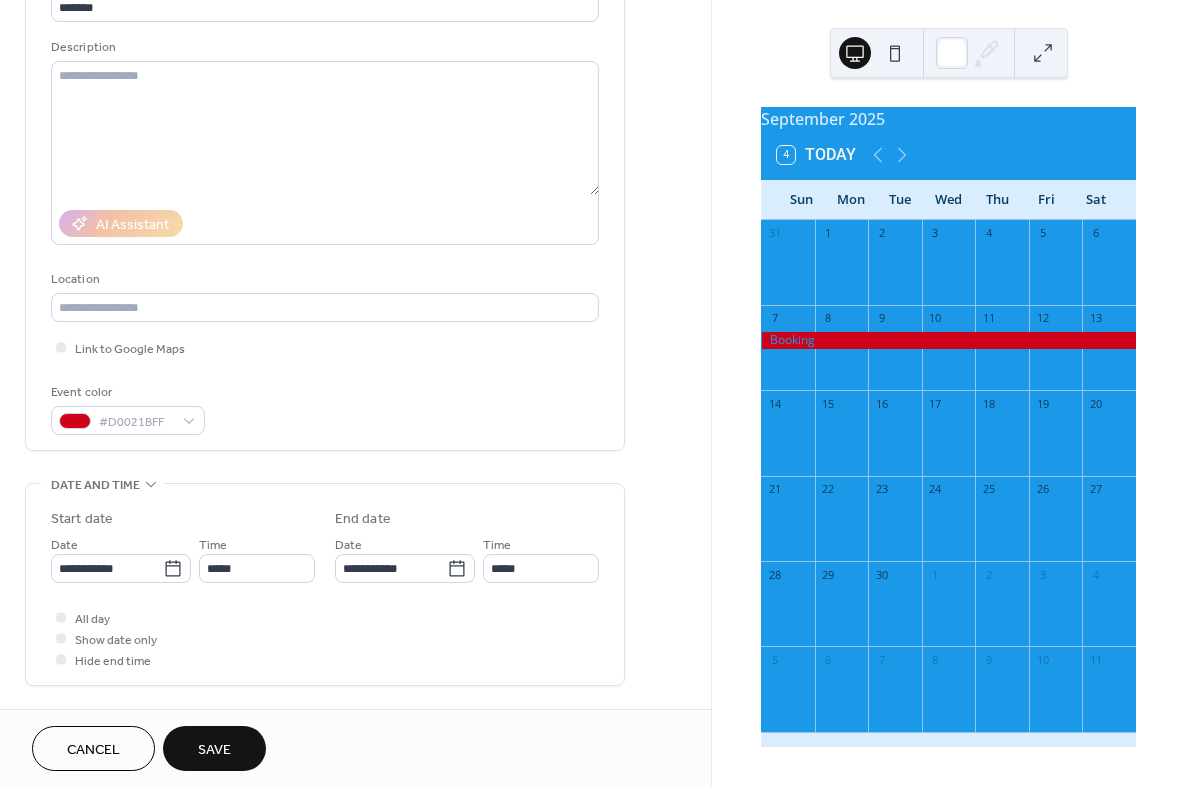 type on "**********" 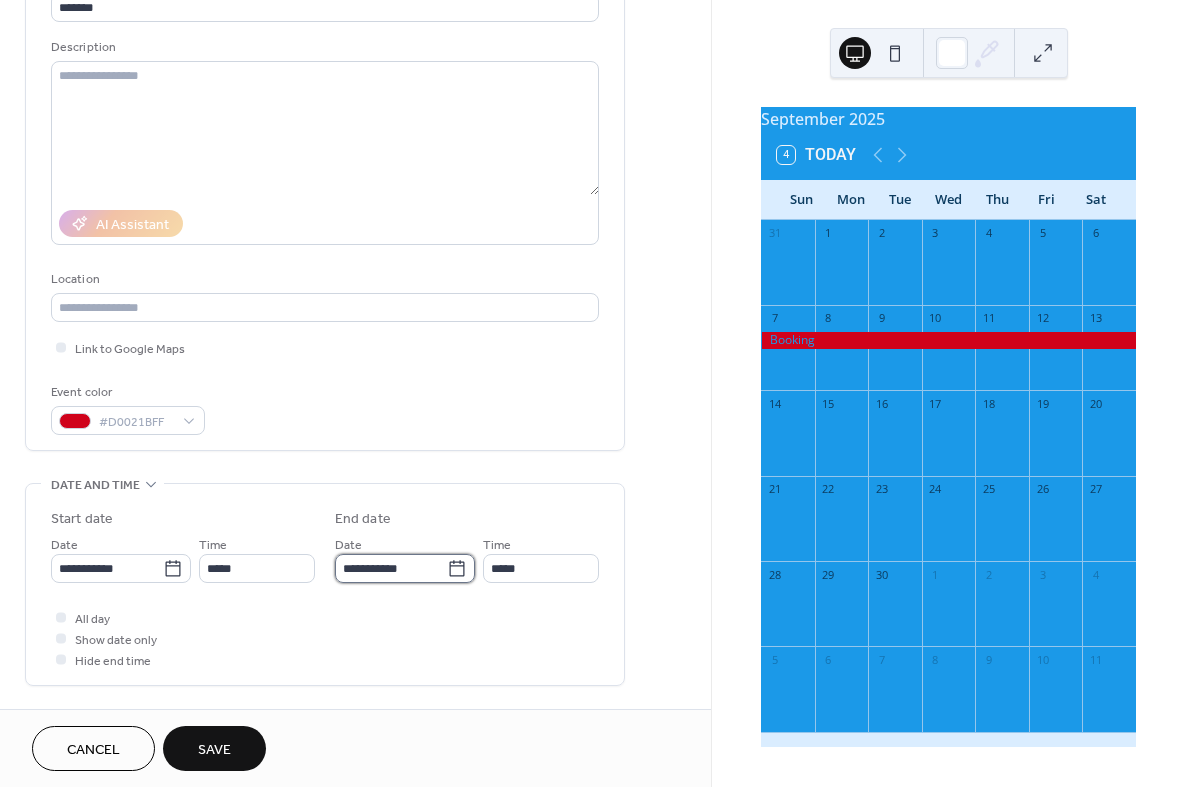 click on "**********" at bounding box center [391, 568] 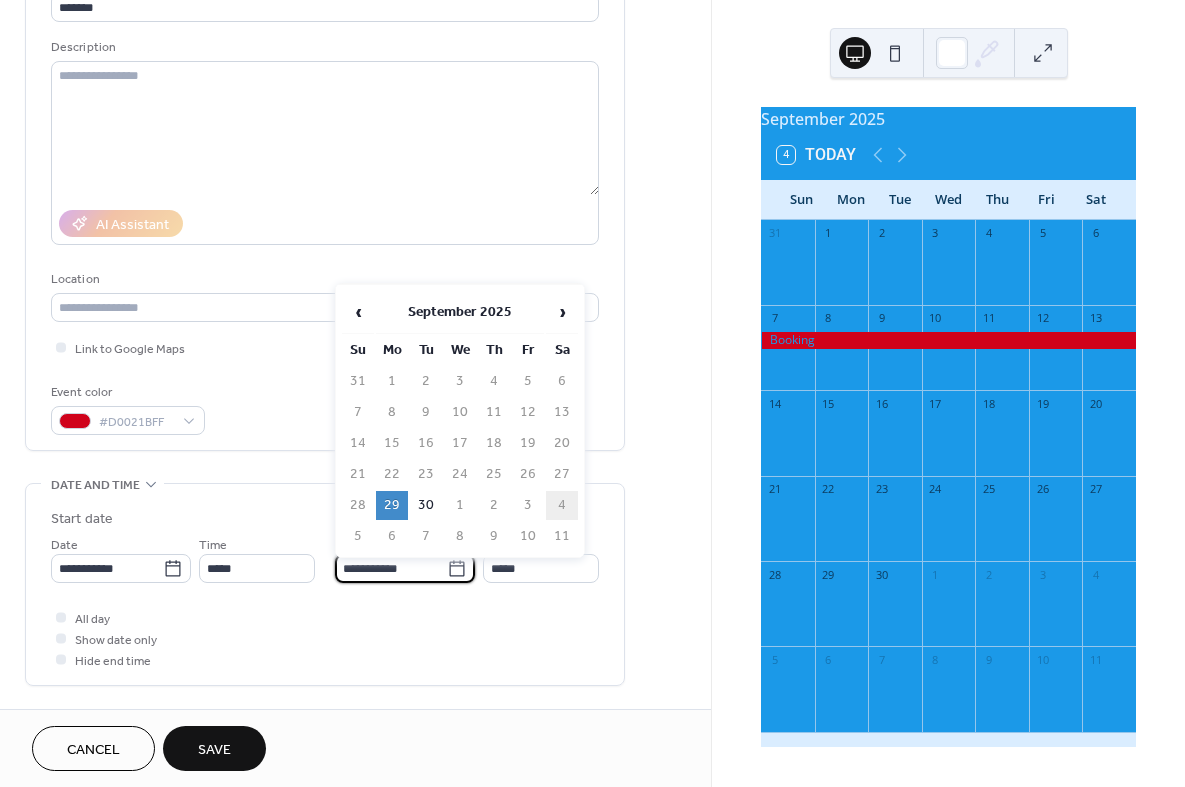 click on "4" at bounding box center [562, 505] 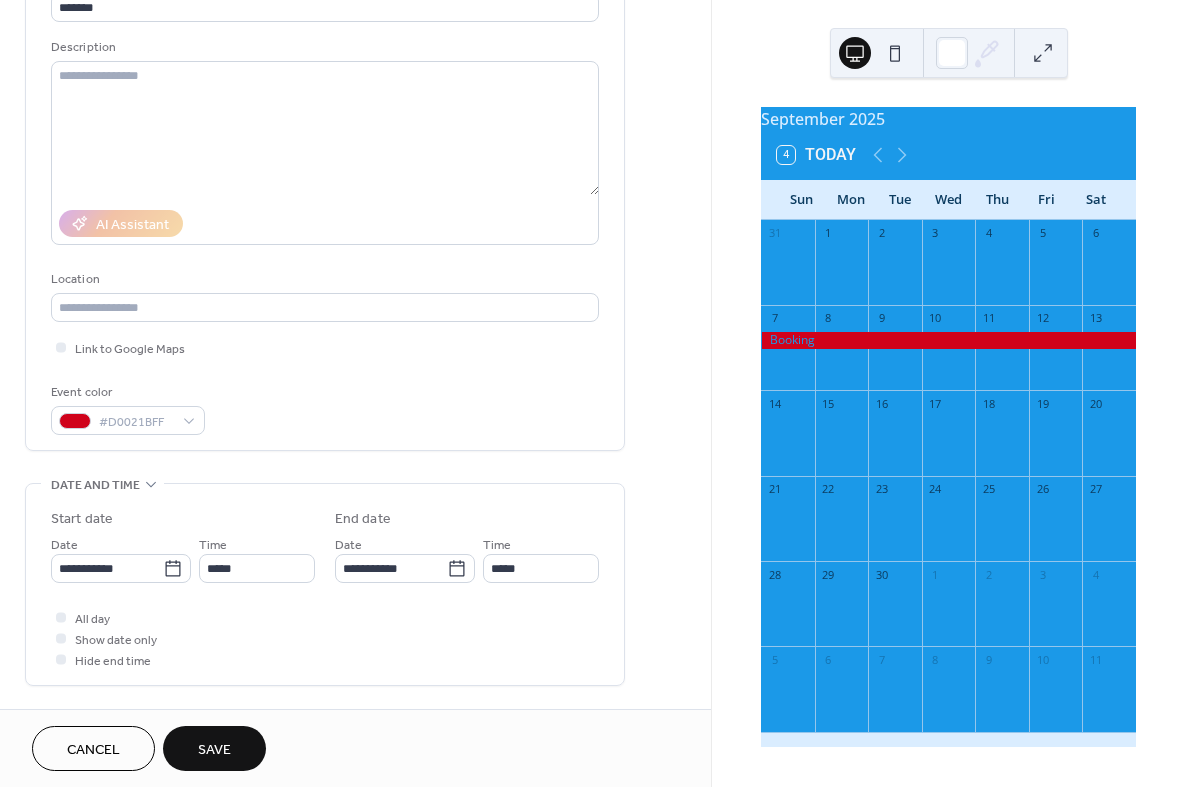 type on "**********" 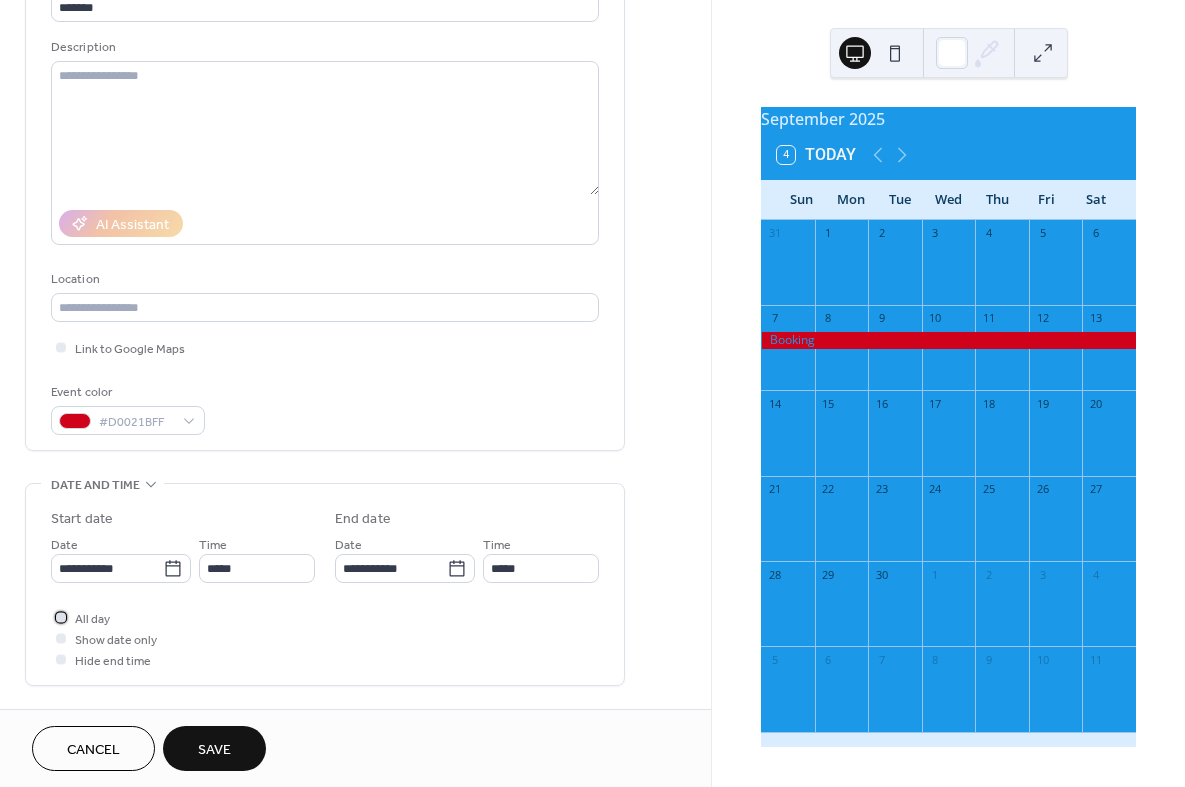 click at bounding box center (61, 617) 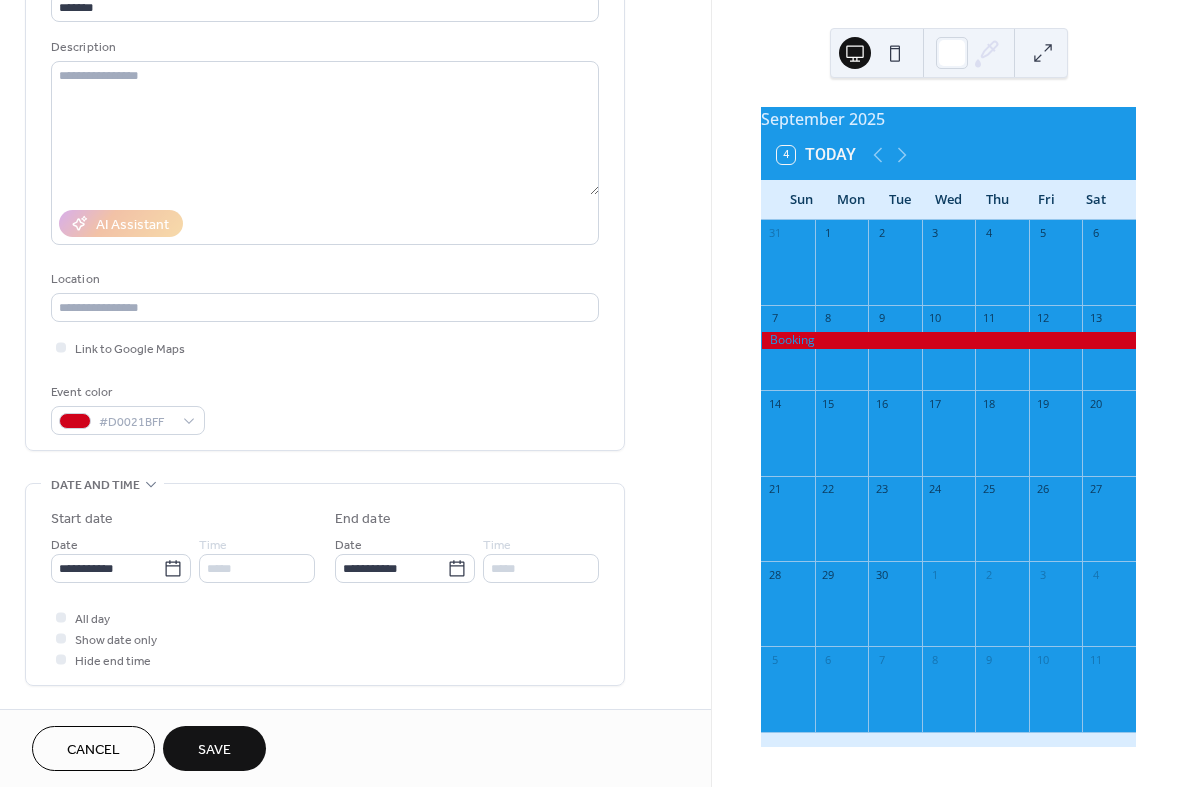 click on "Save" at bounding box center [214, 750] 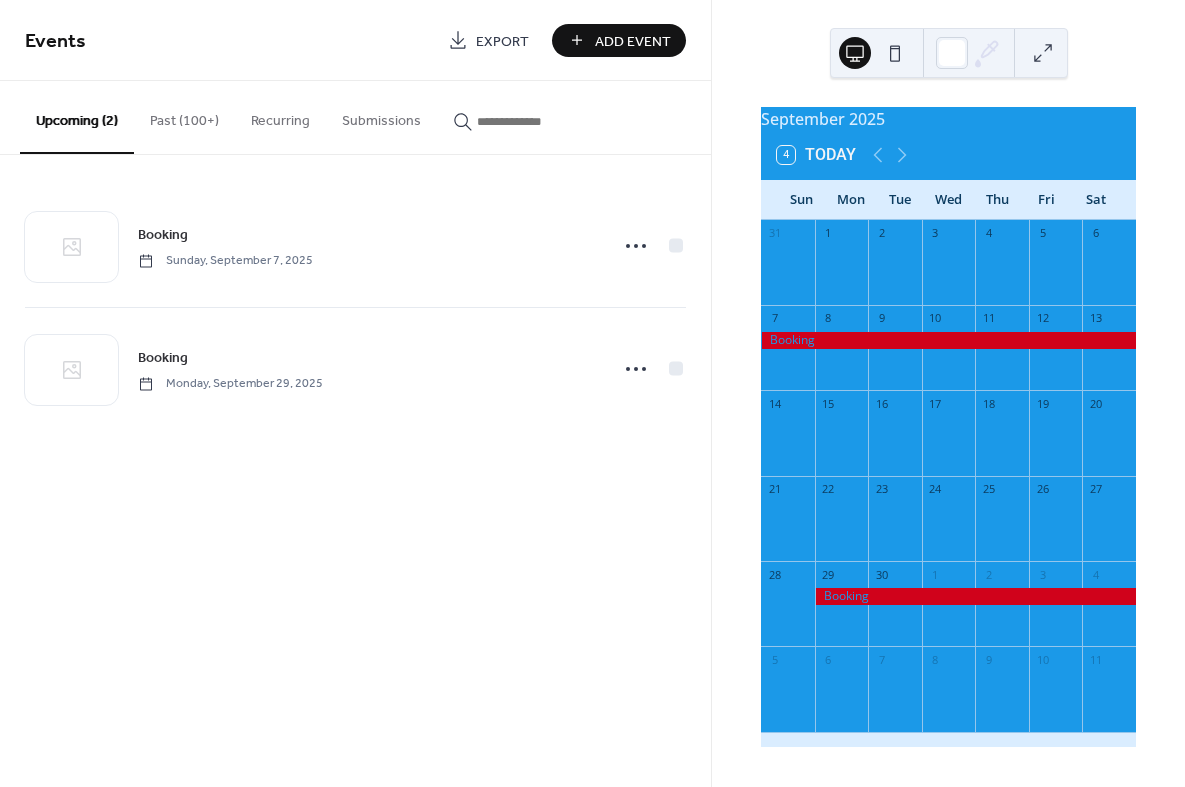 click on "Add Event" at bounding box center (633, 41) 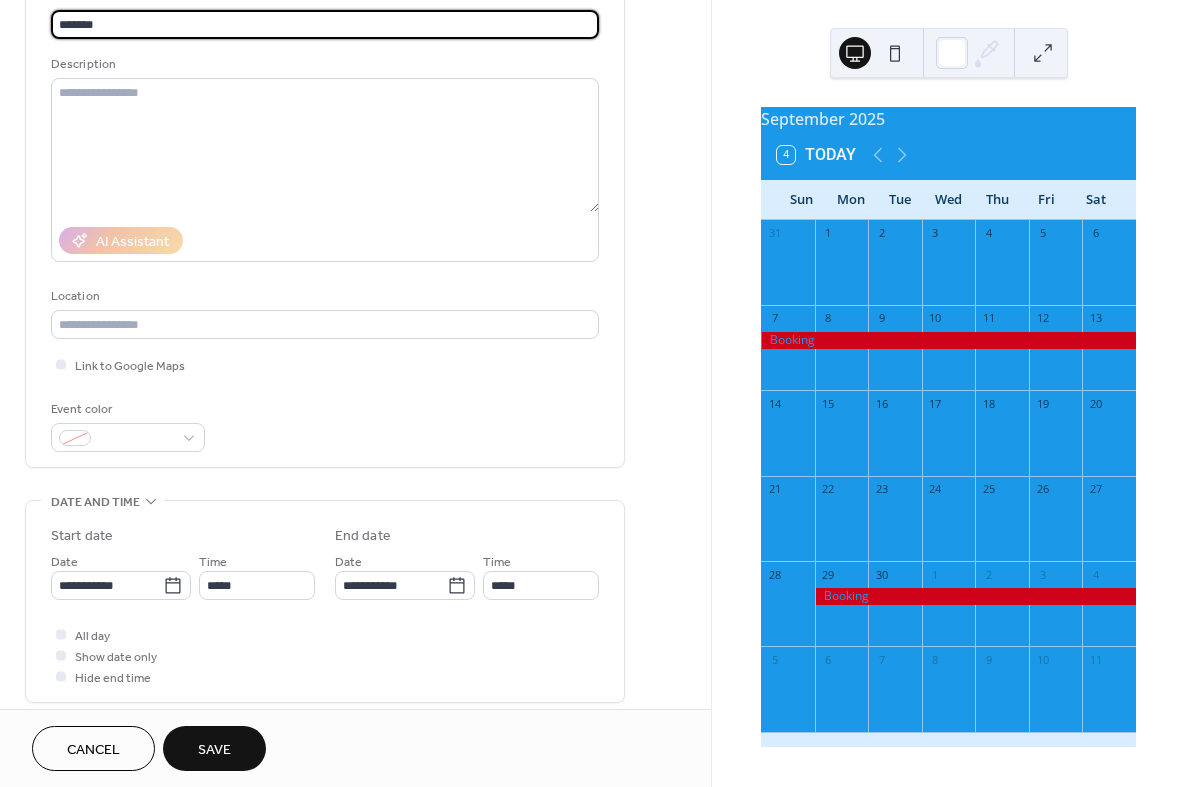 scroll, scrollTop: 163, scrollLeft: 0, axis: vertical 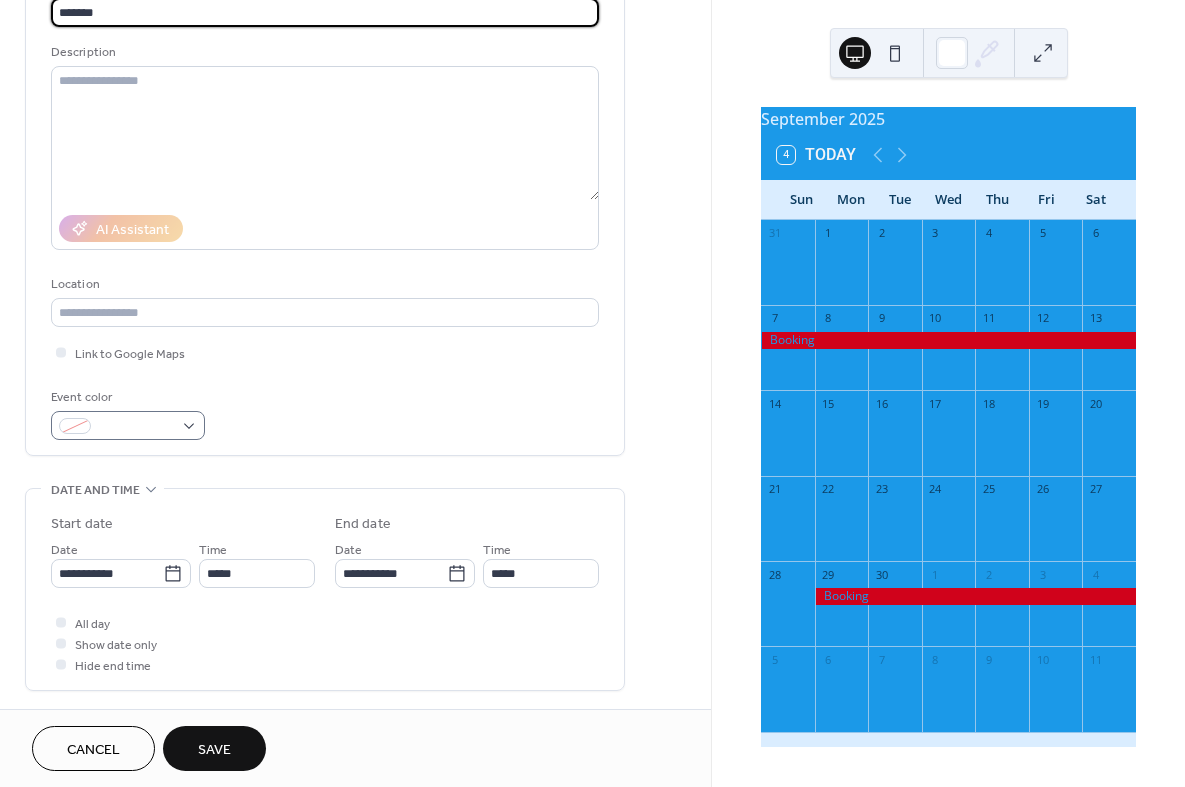 type on "*******" 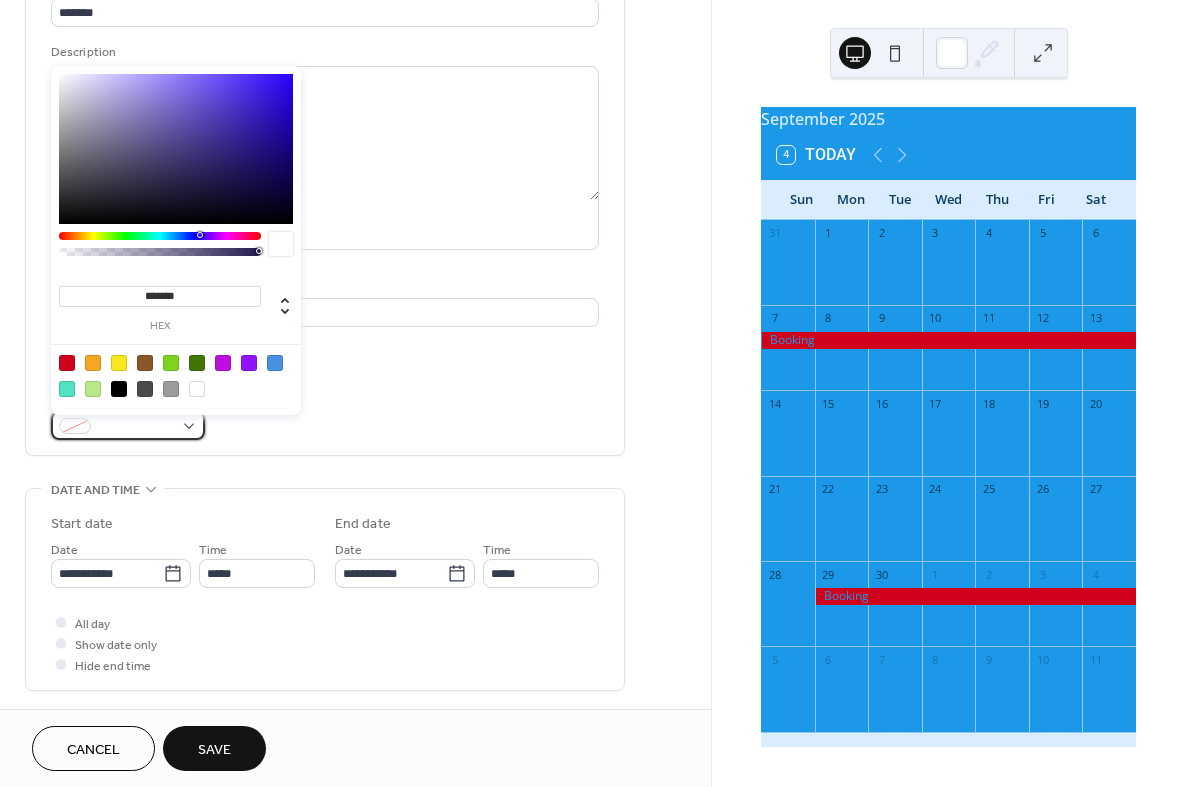 click at bounding box center (136, 427) 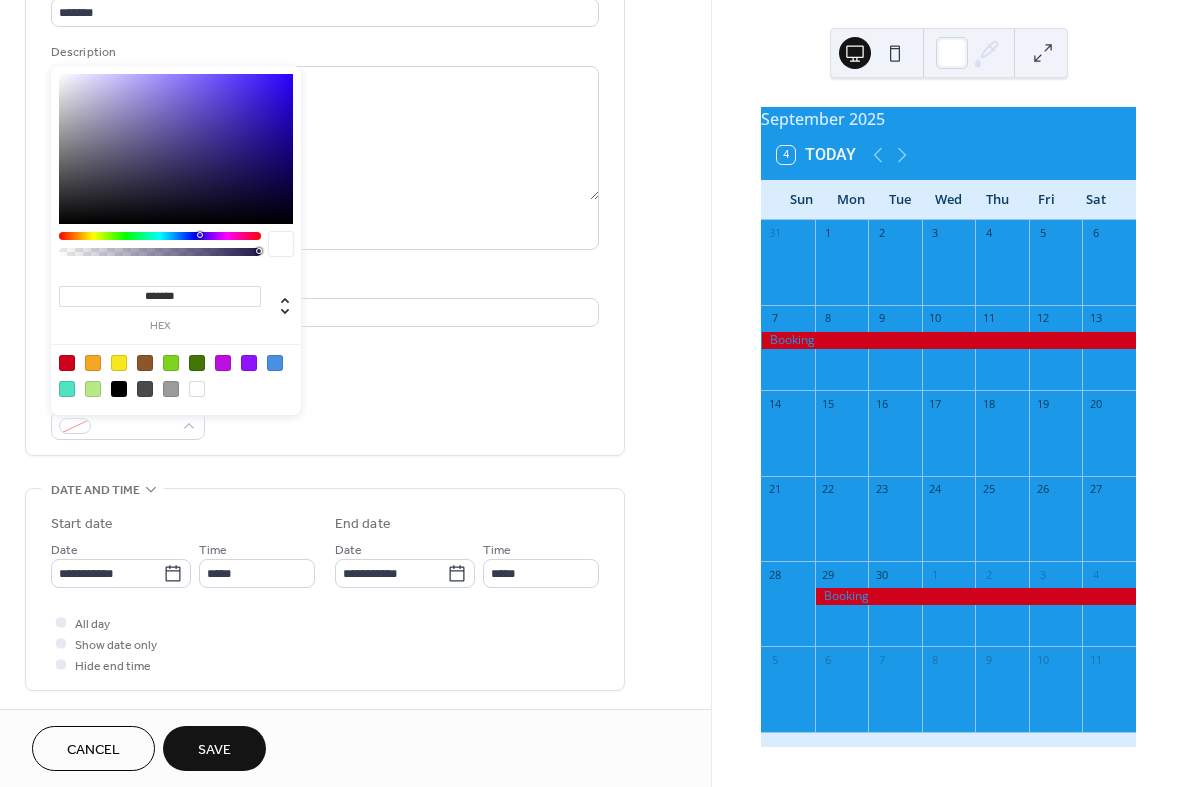 click at bounding box center (67, 363) 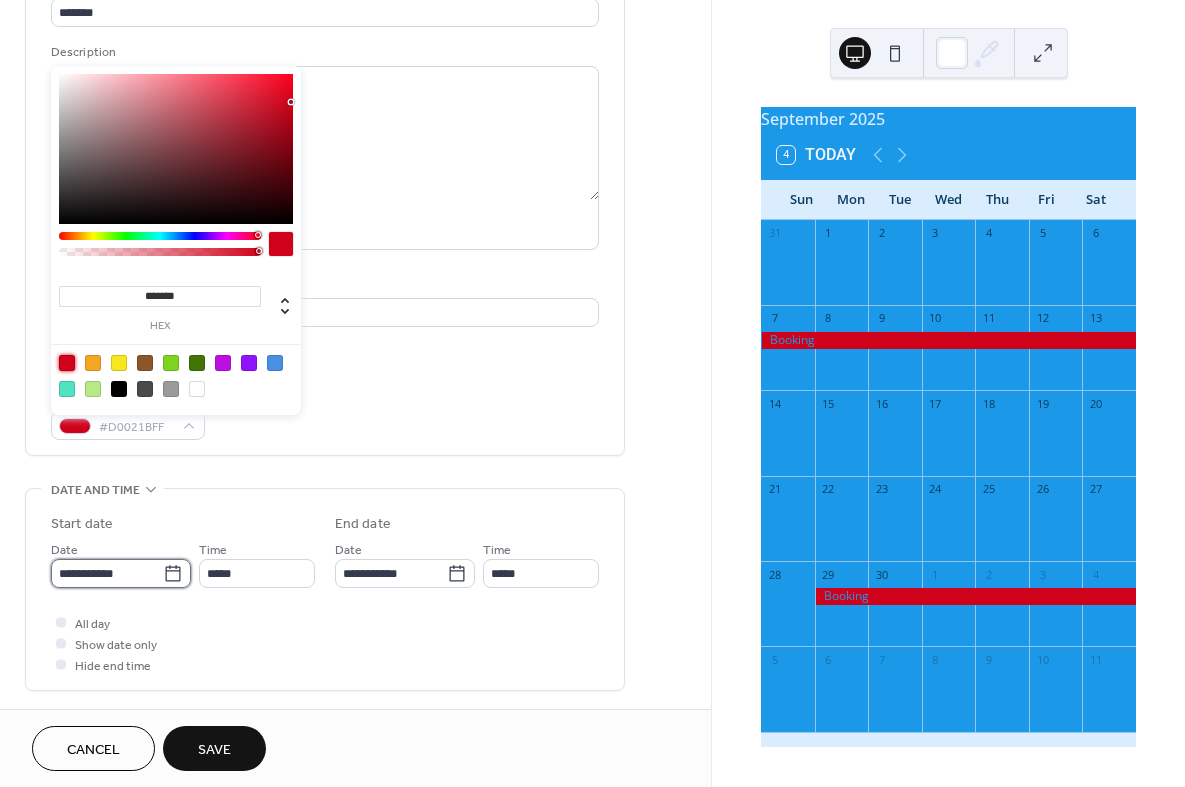click on "**********" at bounding box center [107, 573] 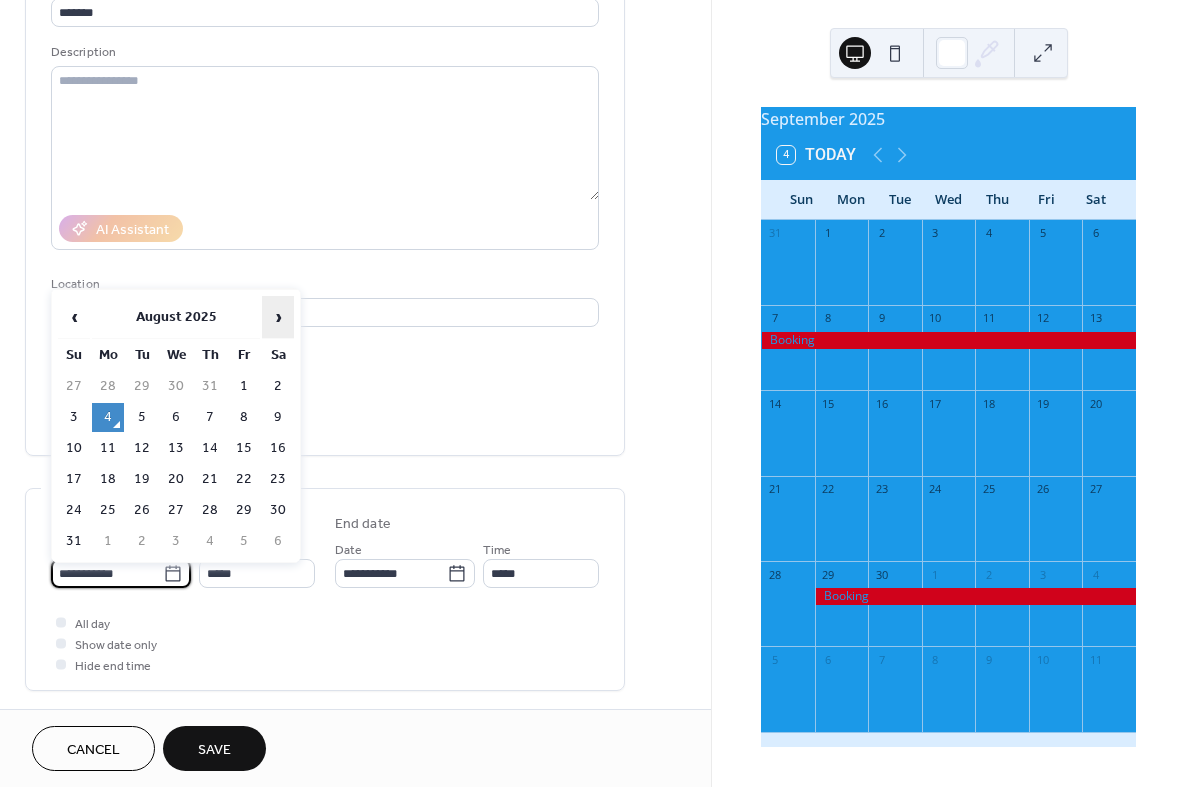 click on "›" at bounding box center (278, 317) 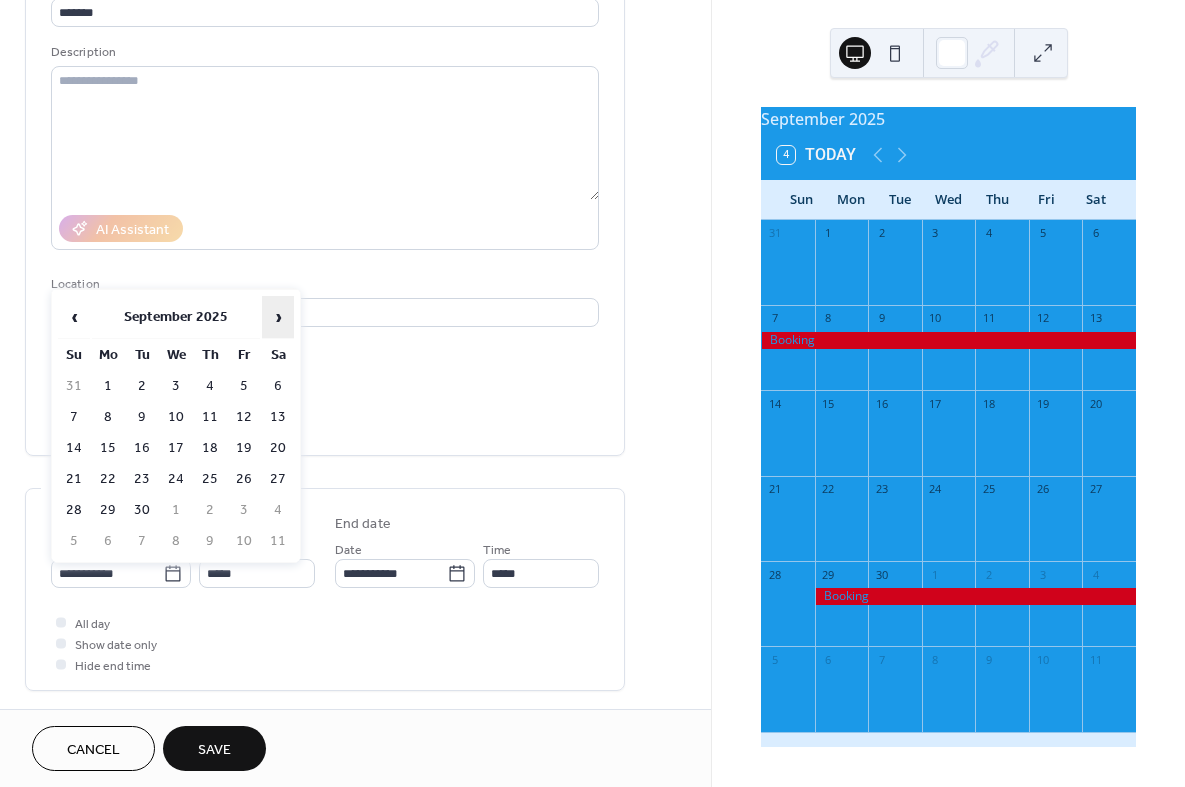 click on "›" at bounding box center (278, 317) 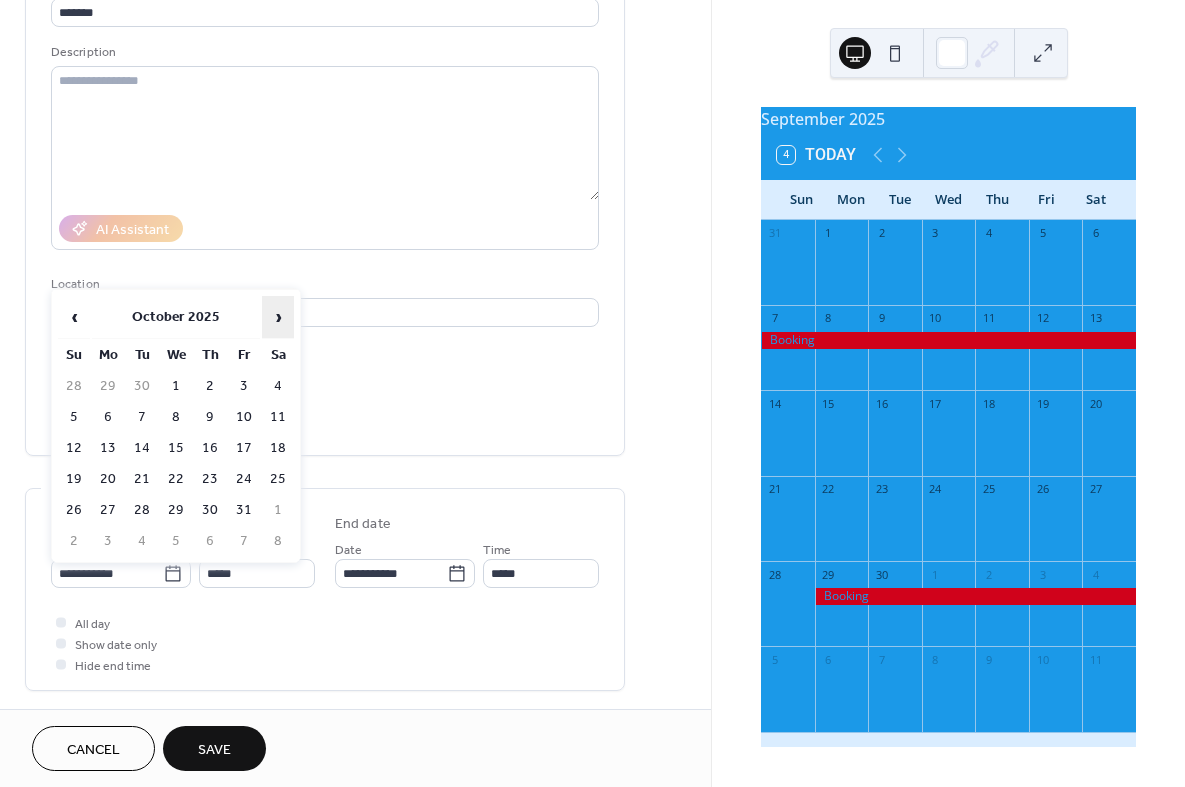 click on "›" at bounding box center (278, 317) 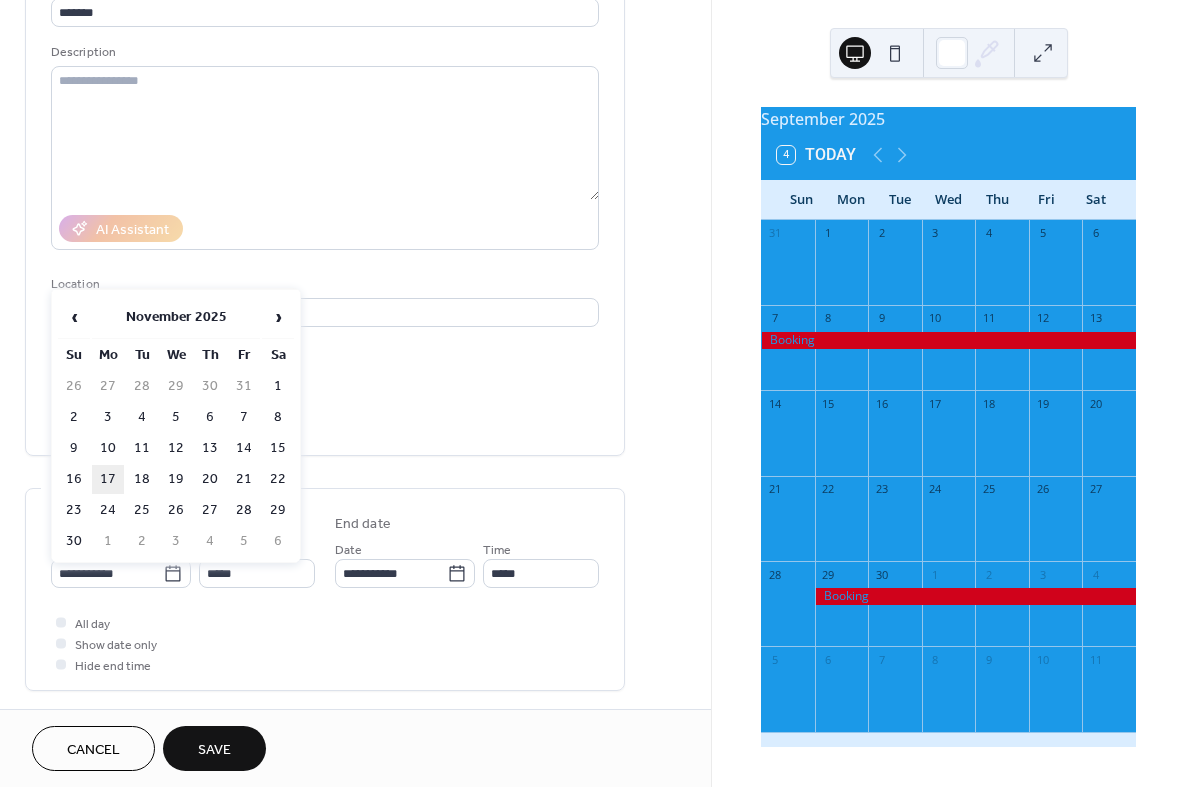 click on "17" at bounding box center [108, 479] 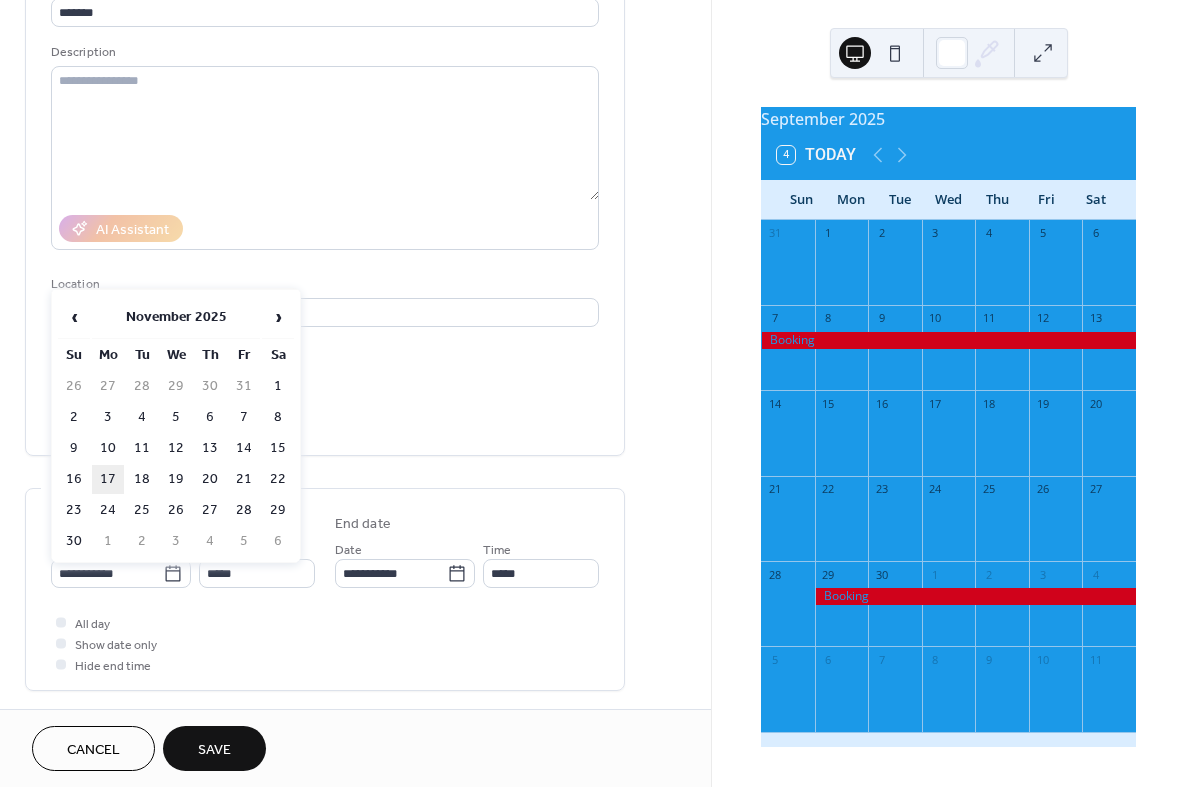 type on "**********" 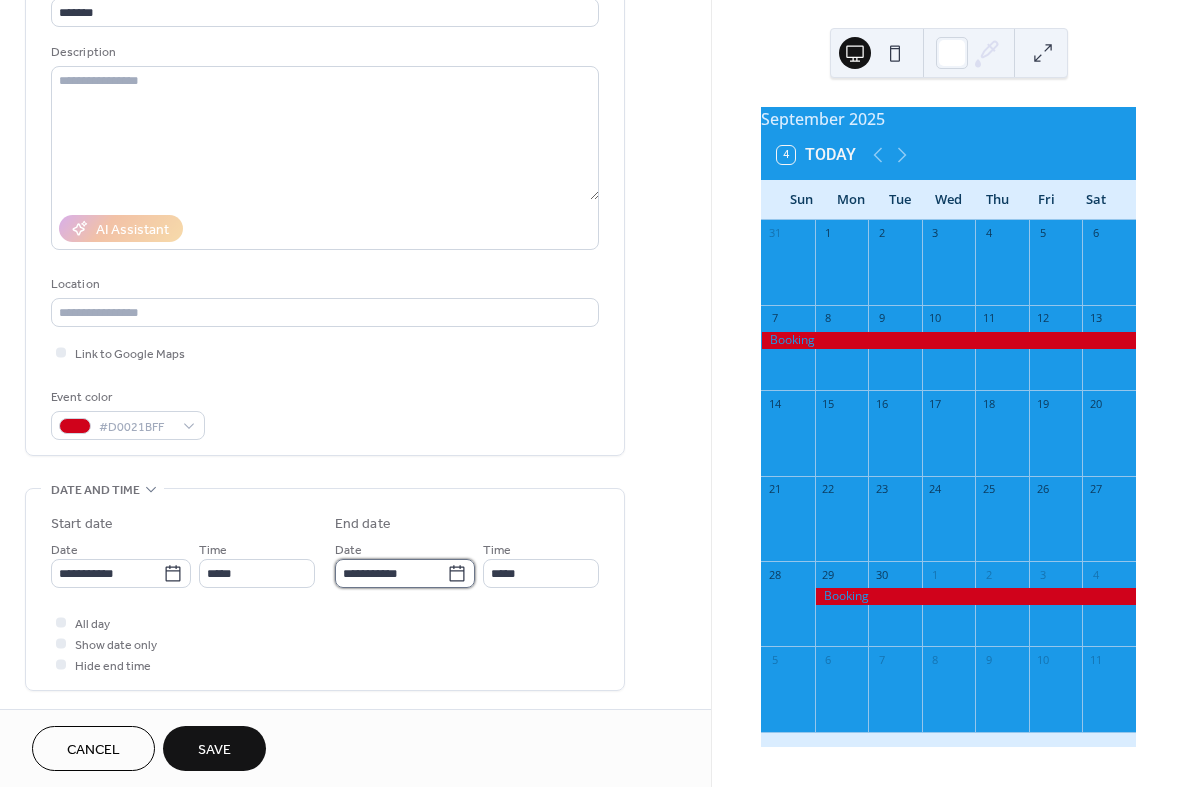 click on "**********" at bounding box center (391, 573) 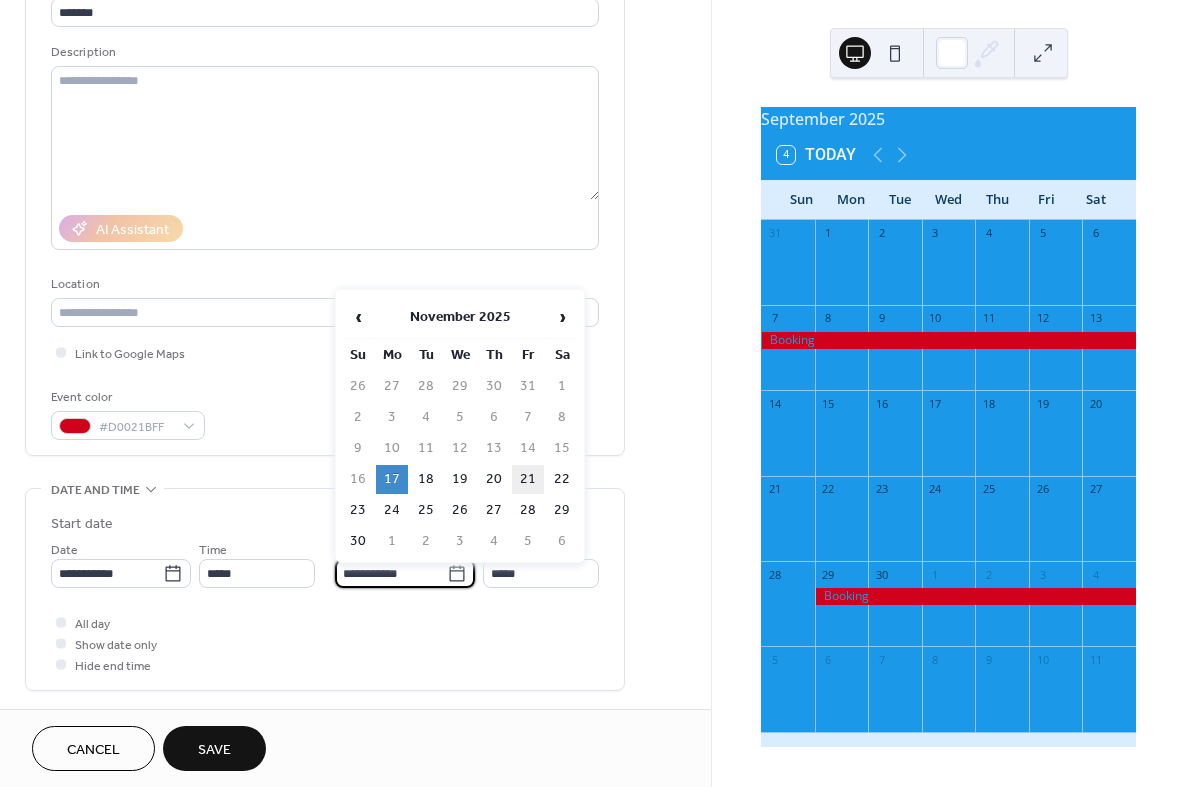click on "21" at bounding box center [528, 479] 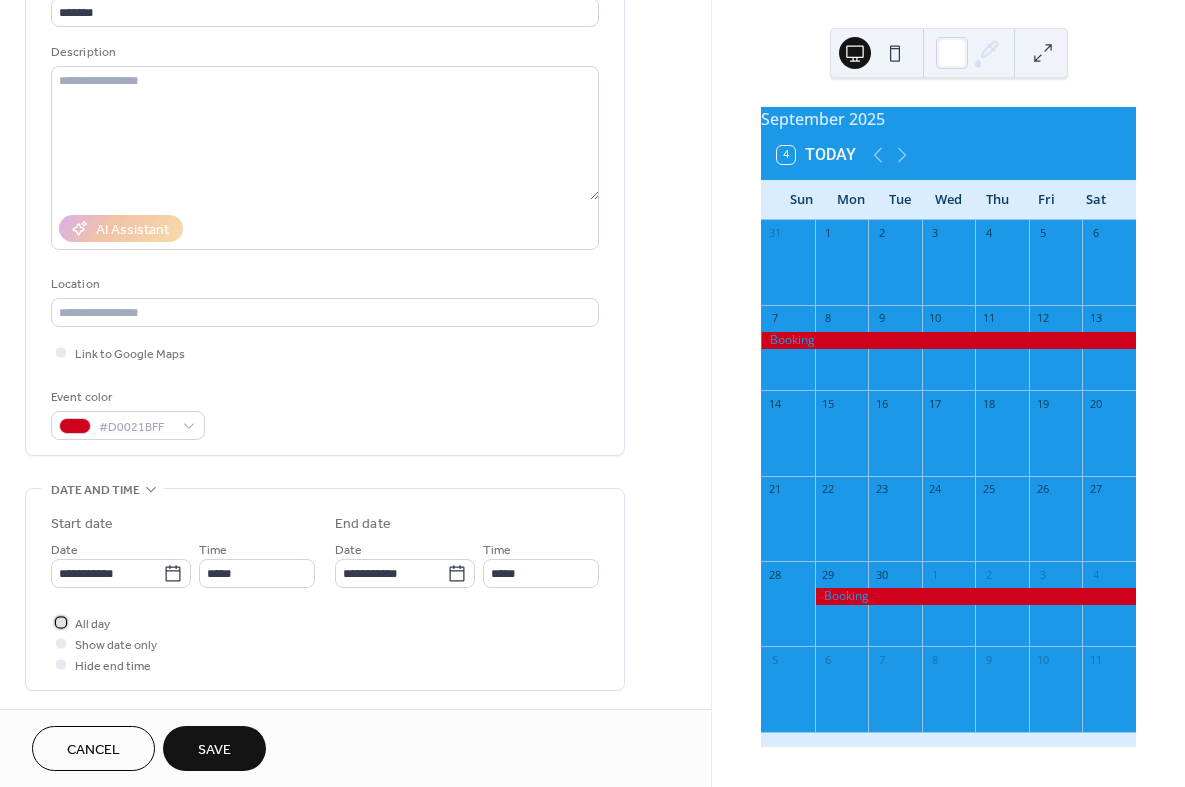 click at bounding box center (61, 622) 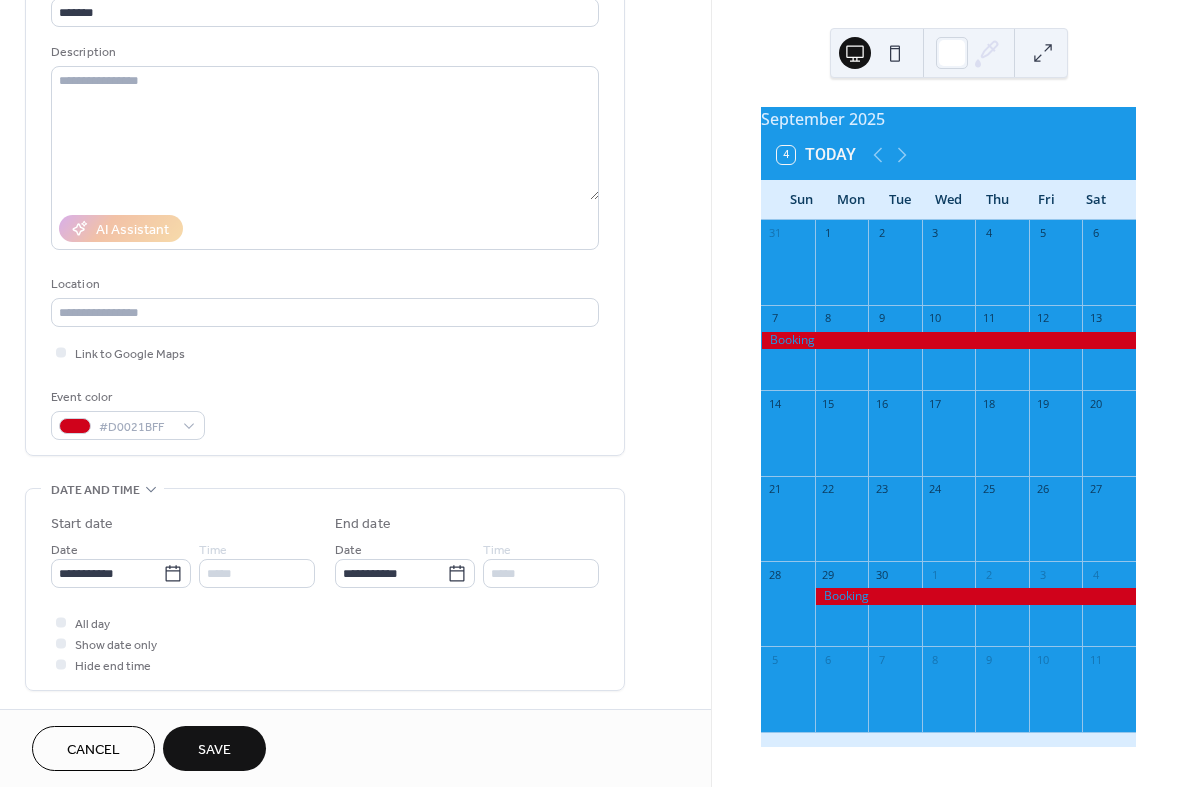 click on "Save" at bounding box center [214, 750] 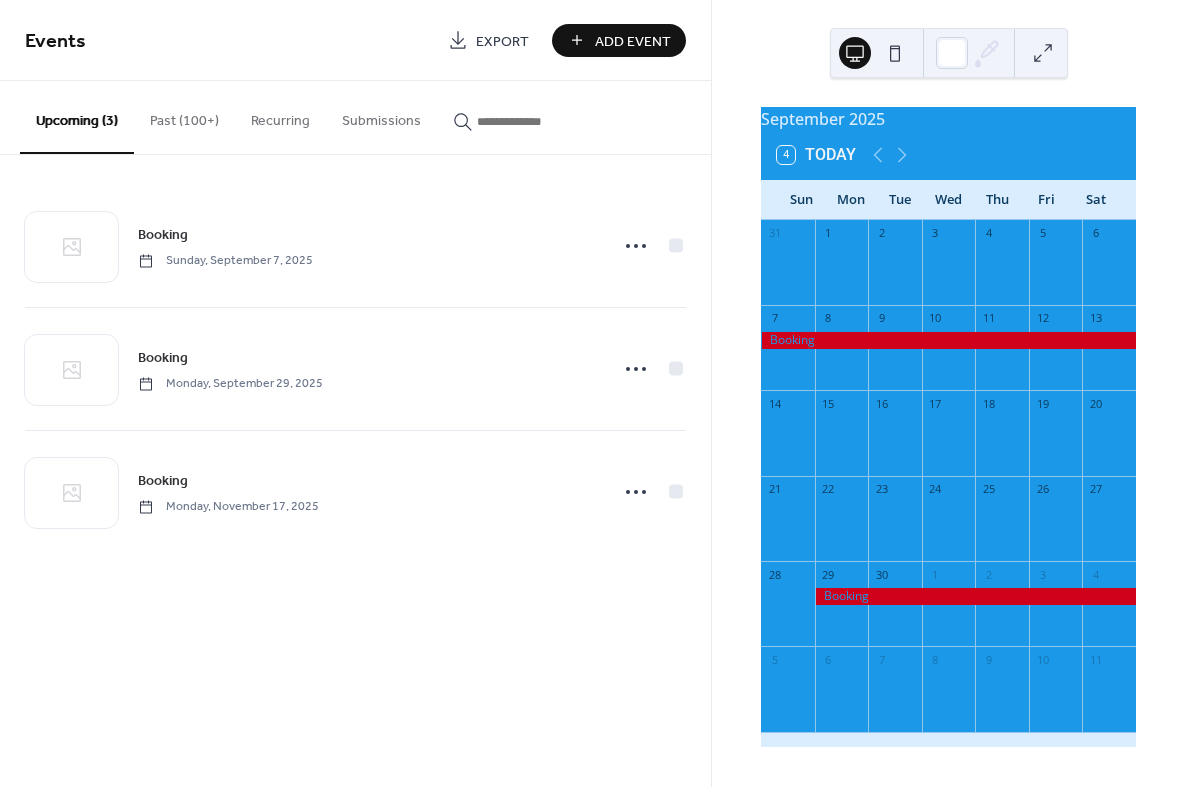 click on "Add Event" at bounding box center (633, 41) 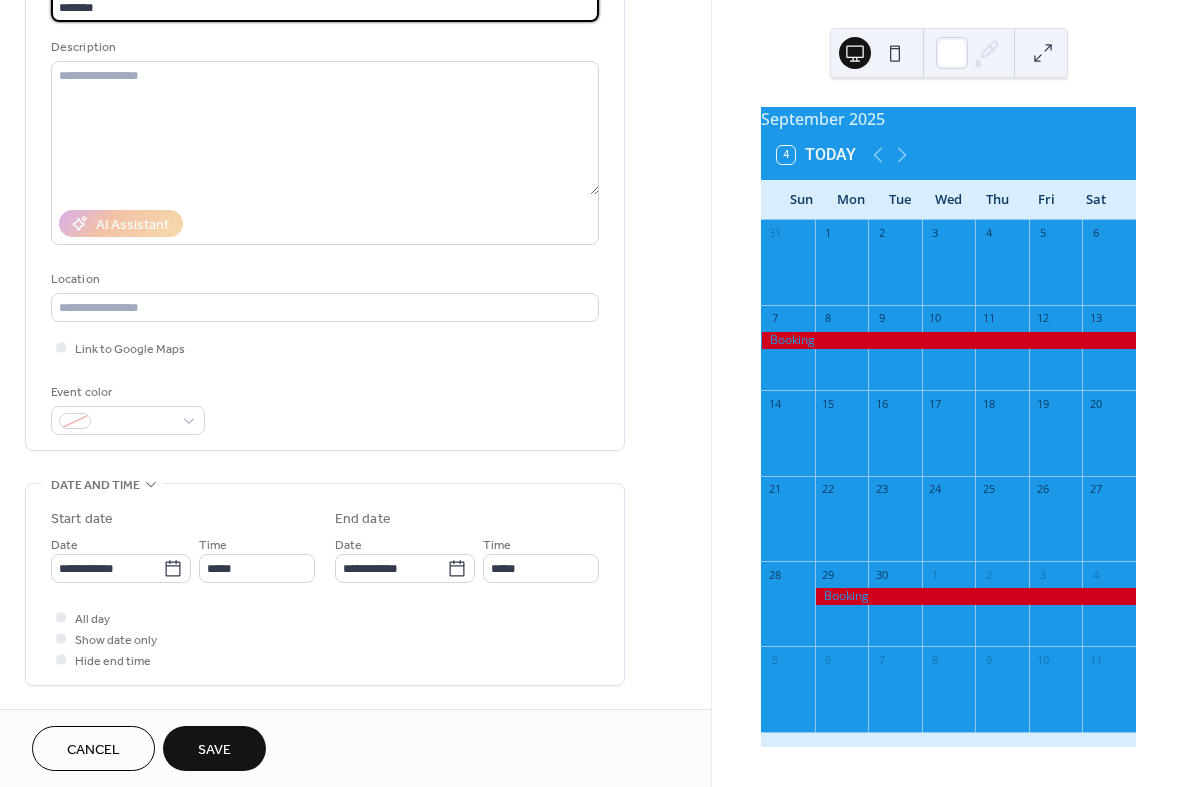 scroll, scrollTop: 171, scrollLeft: 0, axis: vertical 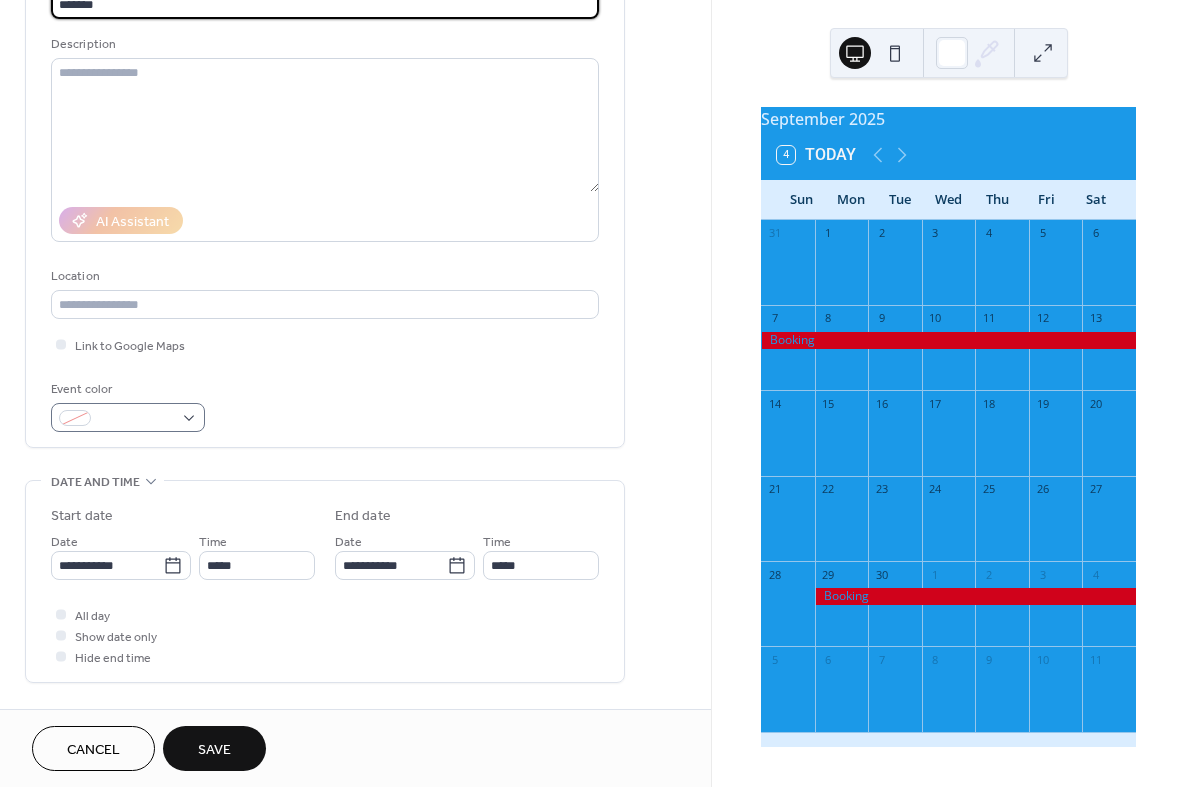 type on "*******" 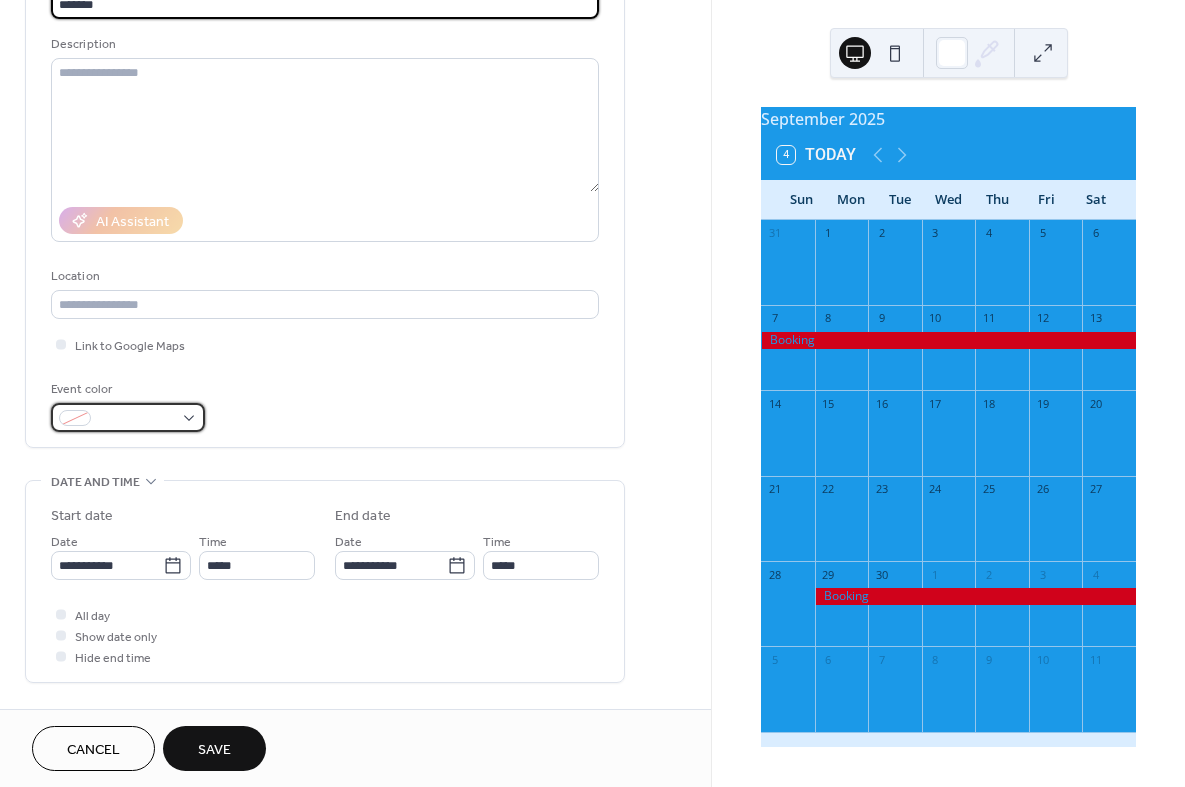 click at bounding box center (136, 419) 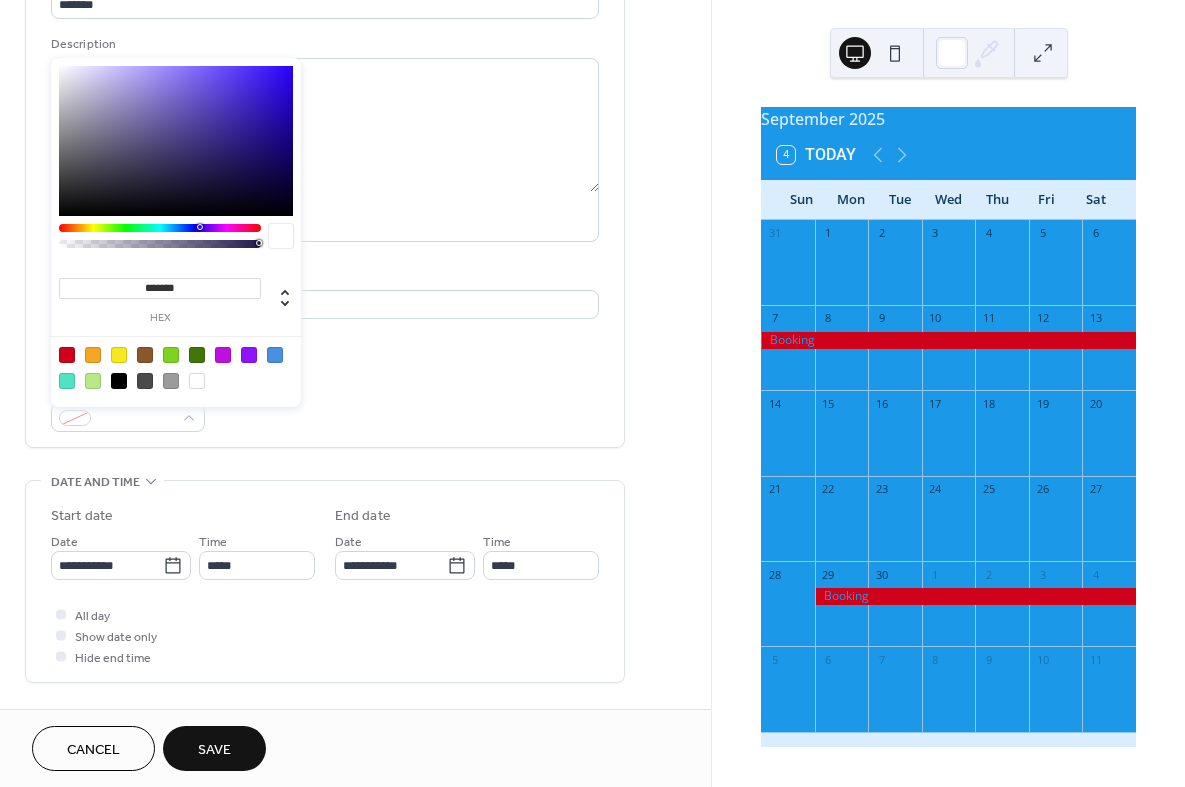 click at bounding box center [67, 355] 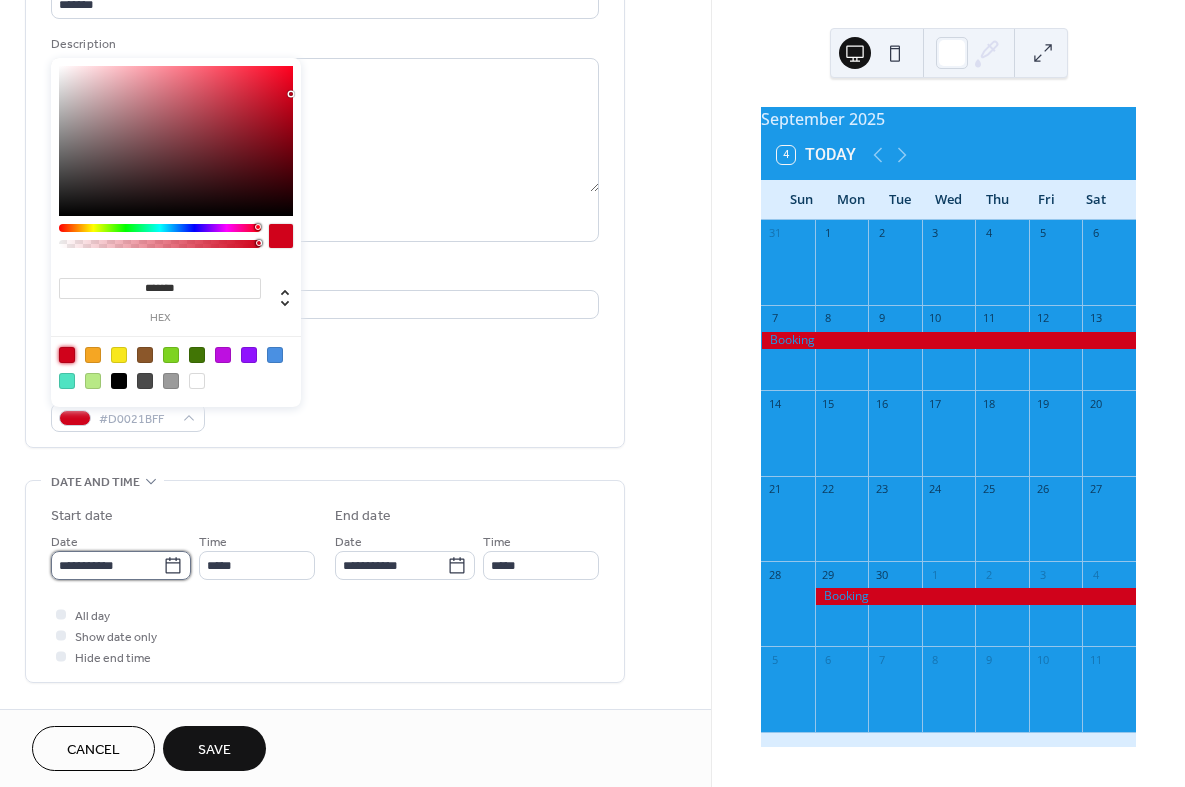 click on "**********" at bounding box center (107, 565) 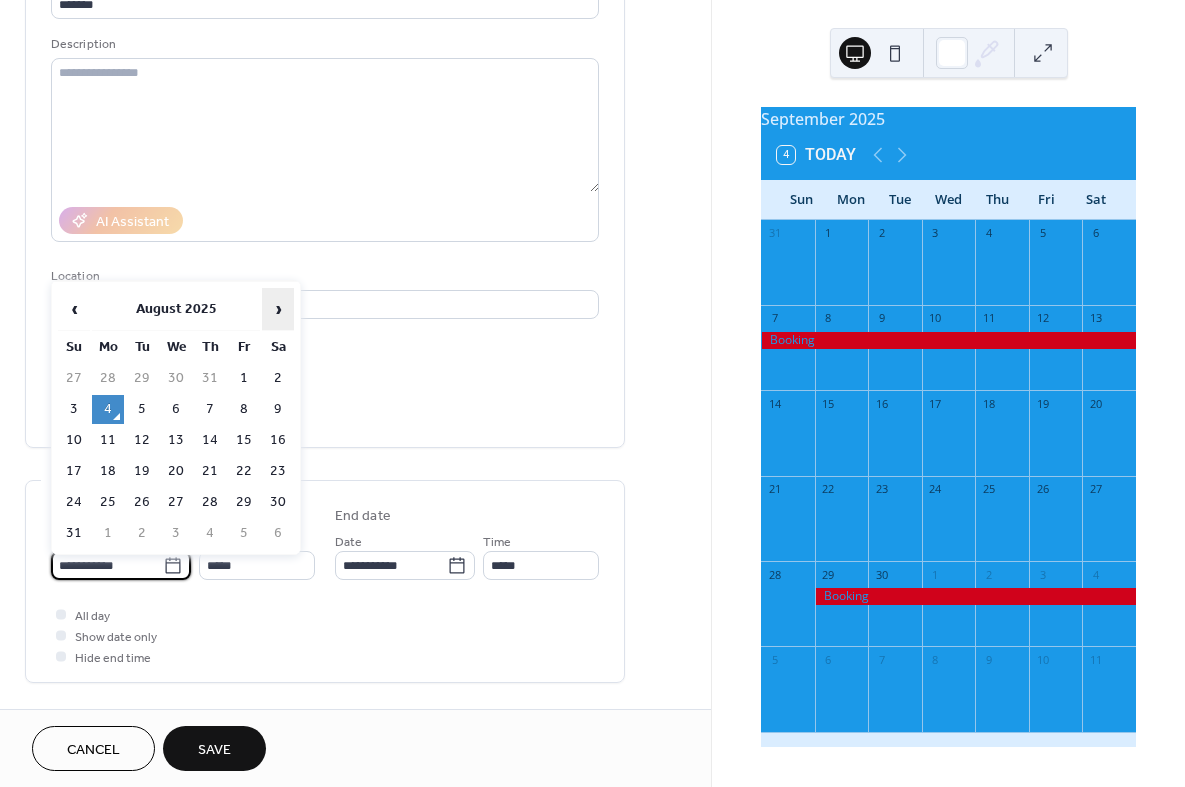 click on "›" at bounding box center [278, 309] 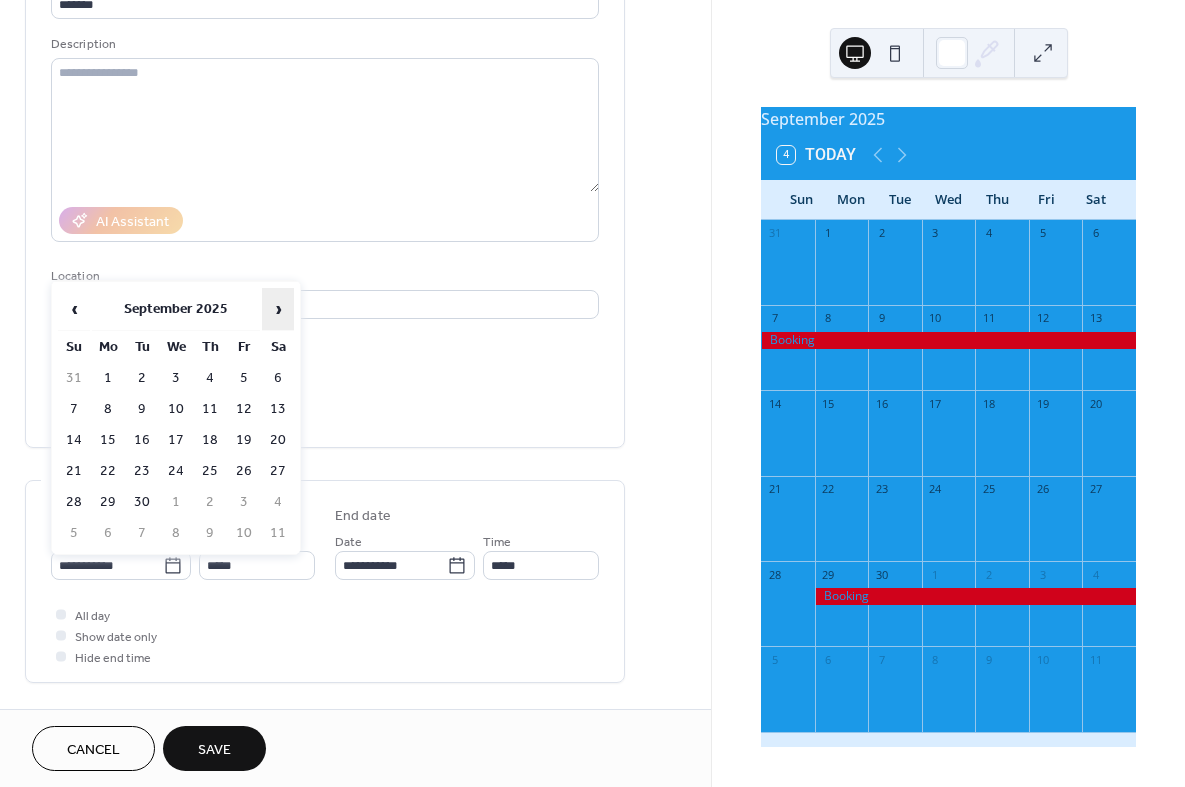click on "›" at bounding box center [278, 309] 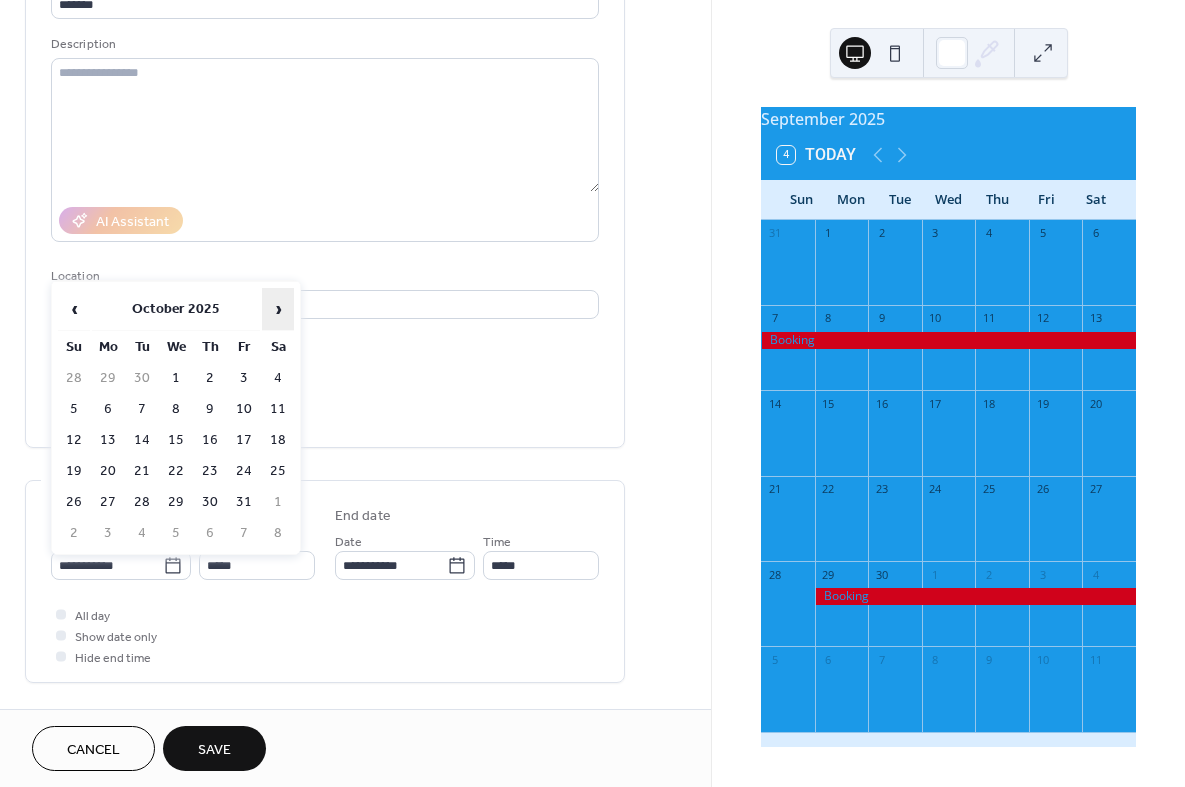 click on "›" at bounding box center (278, 309) 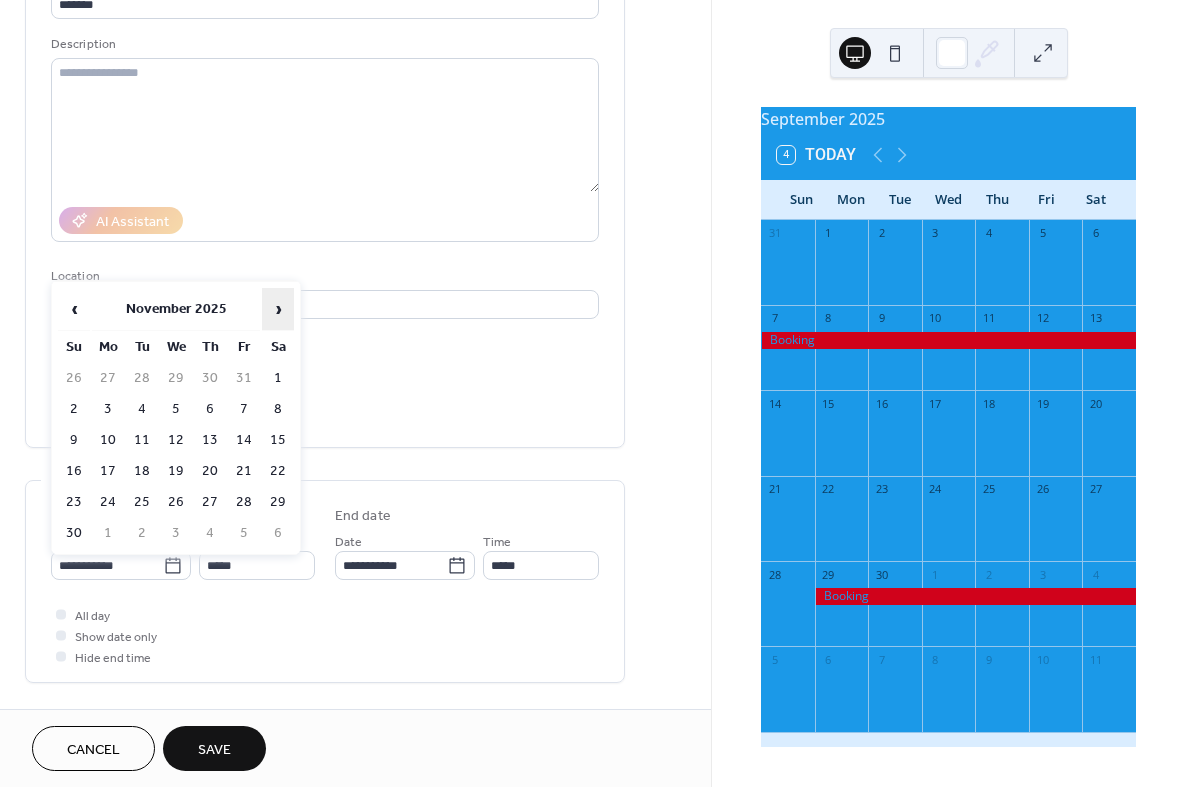 click on "›" at bounding box center (278, 309) 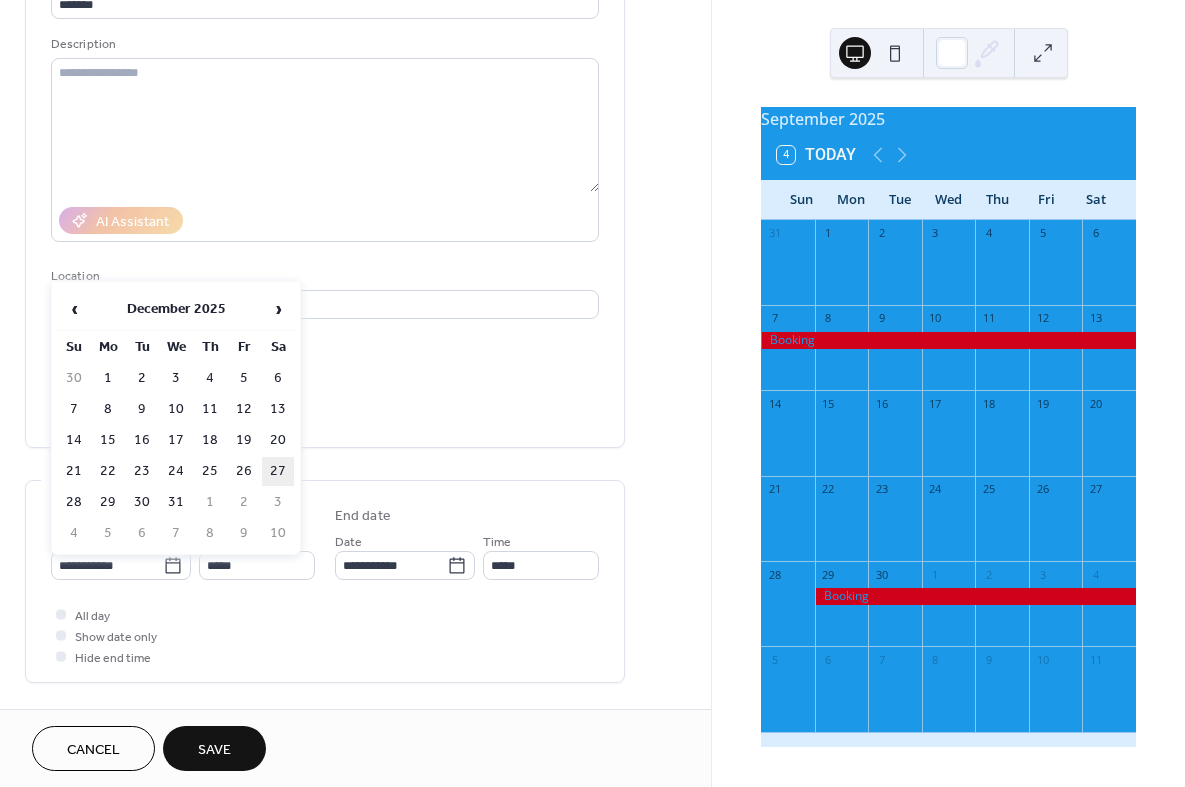 click on "27" at bounding box center [278, 471] 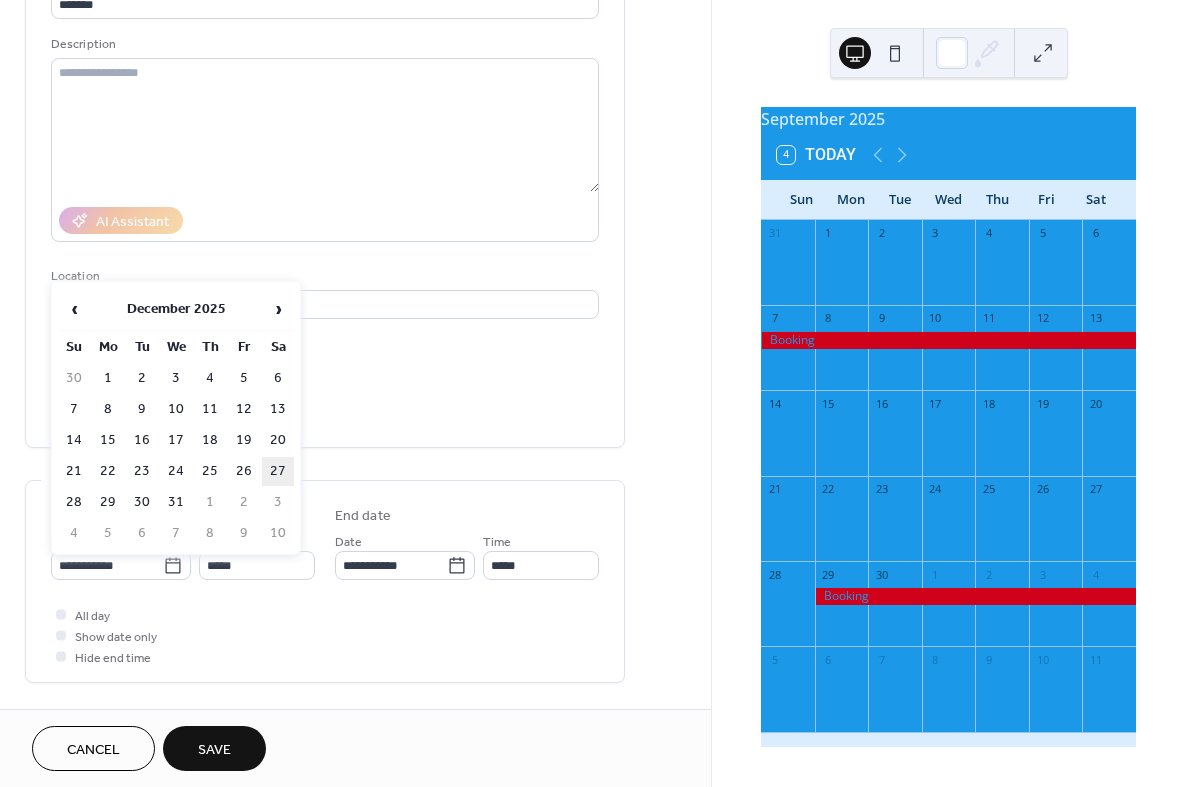 type on "**********" 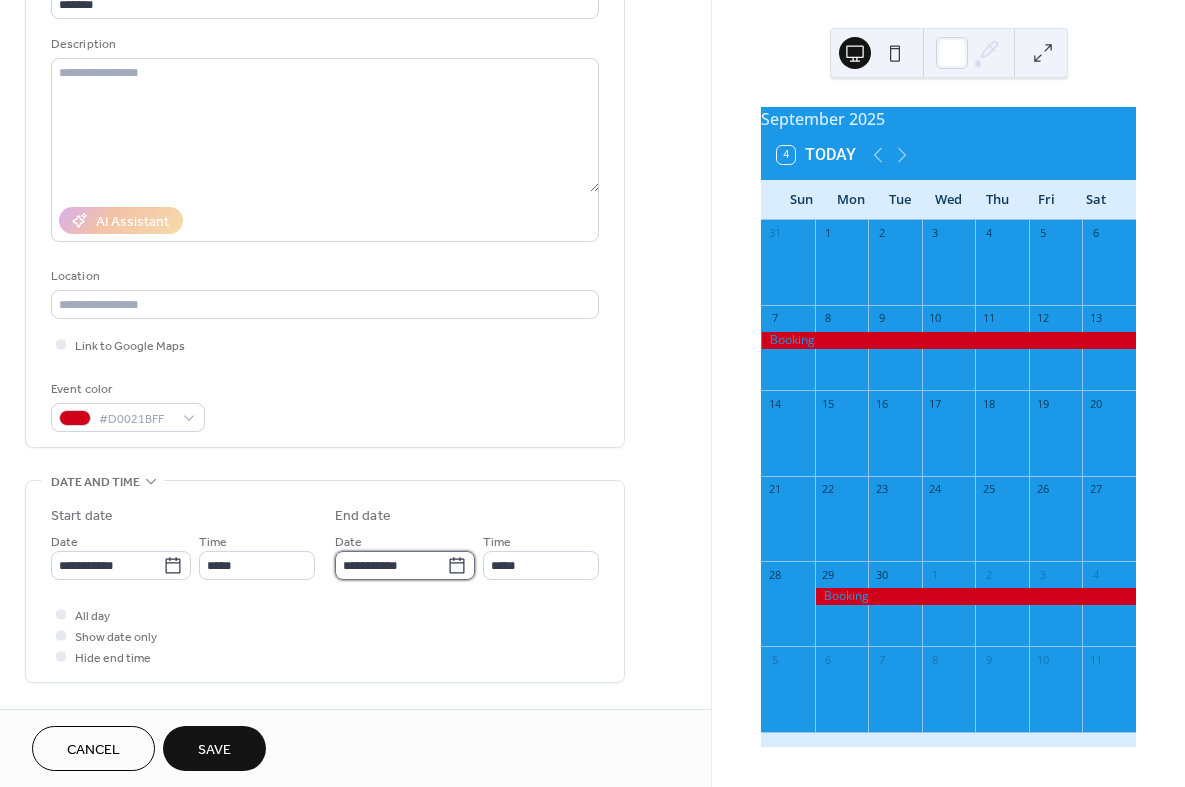 click on "**********" at bounding box center [391, 565] 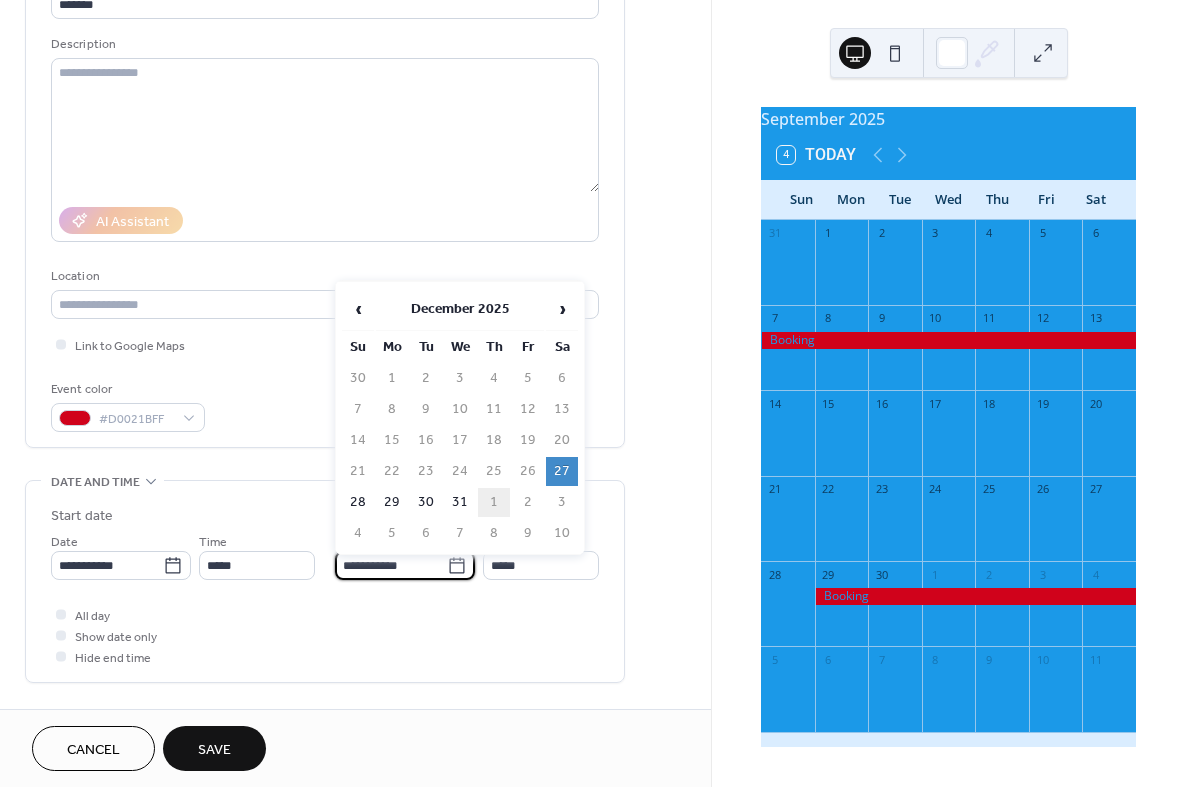 click on "1" at bounding box center (494, 502) 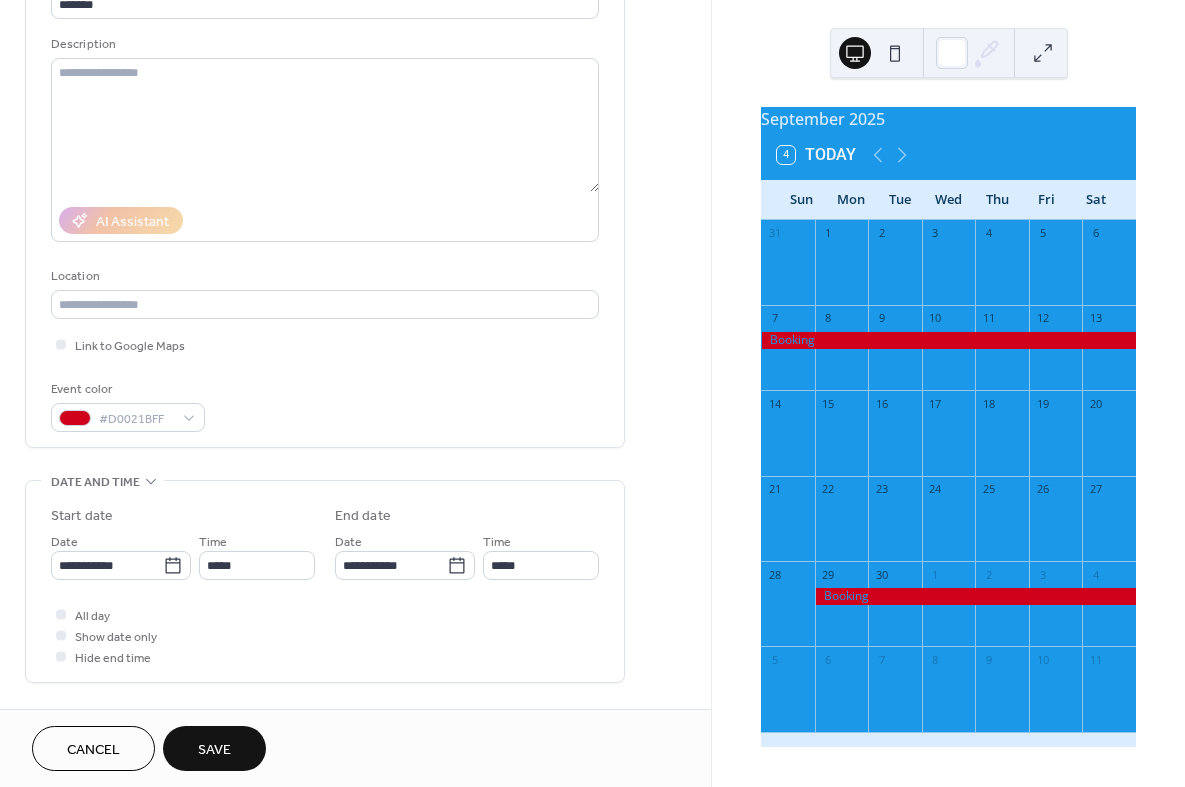 type on "**********" 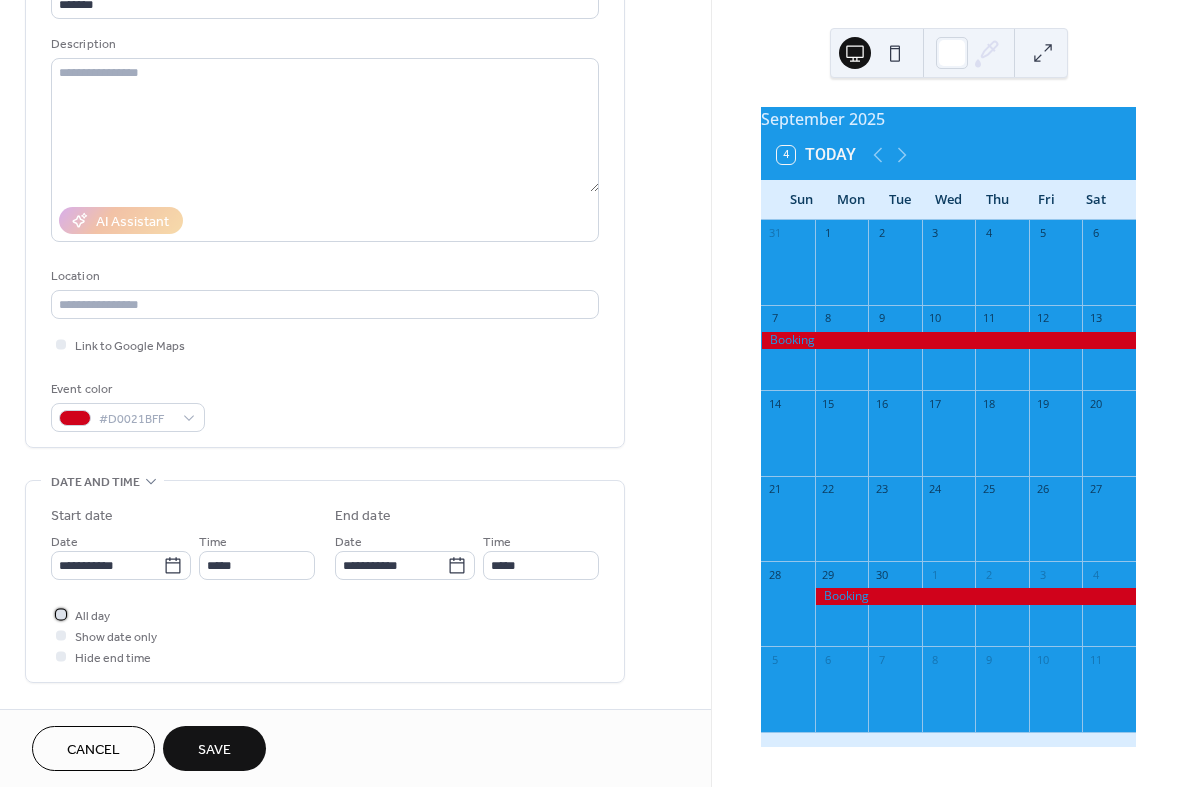 click at bounding box center [61, 614] 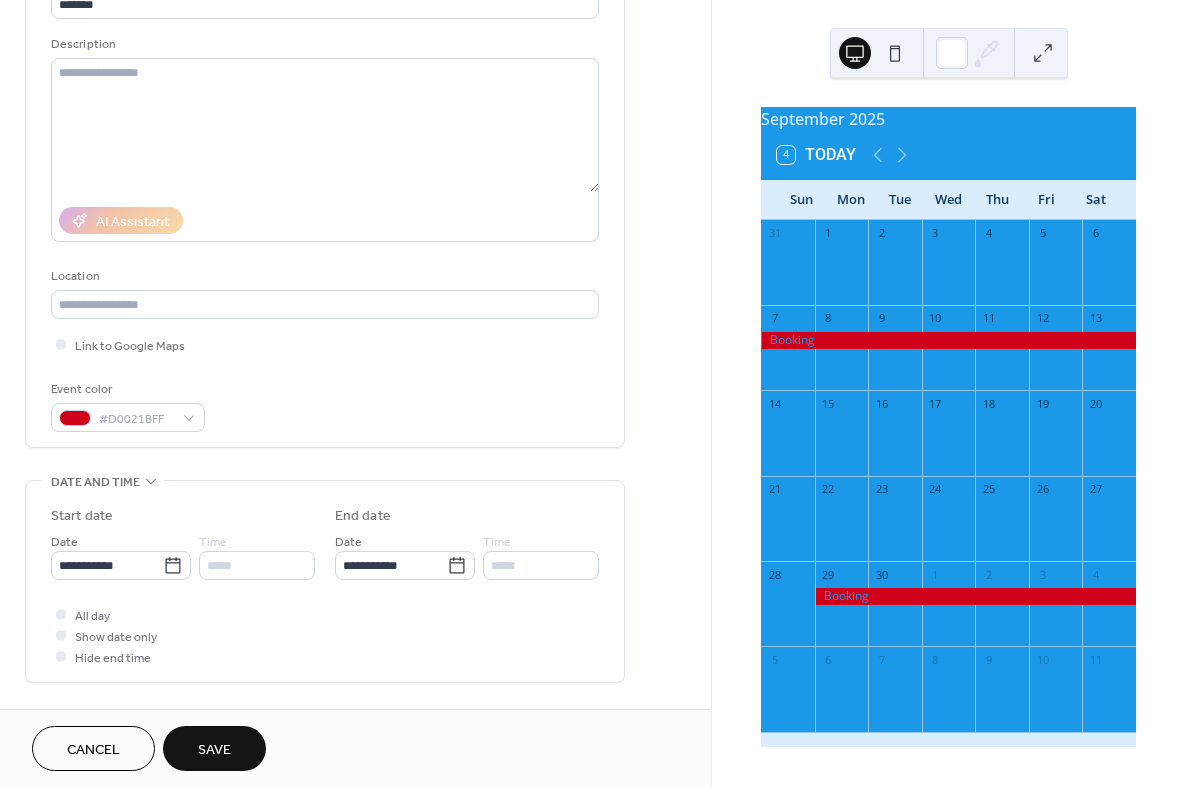 click on "Save" at bounding box center (214, 750) 